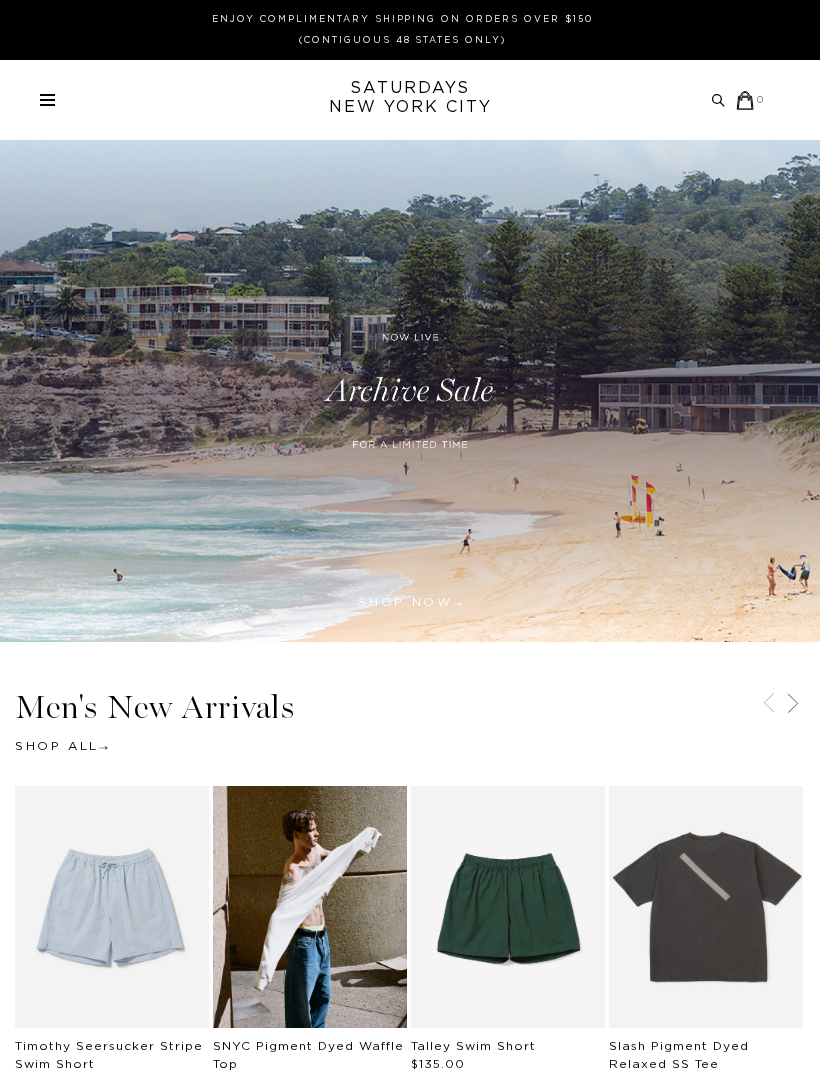 scroll, scrollTop: 0, scrollLeft: 0, axis: both 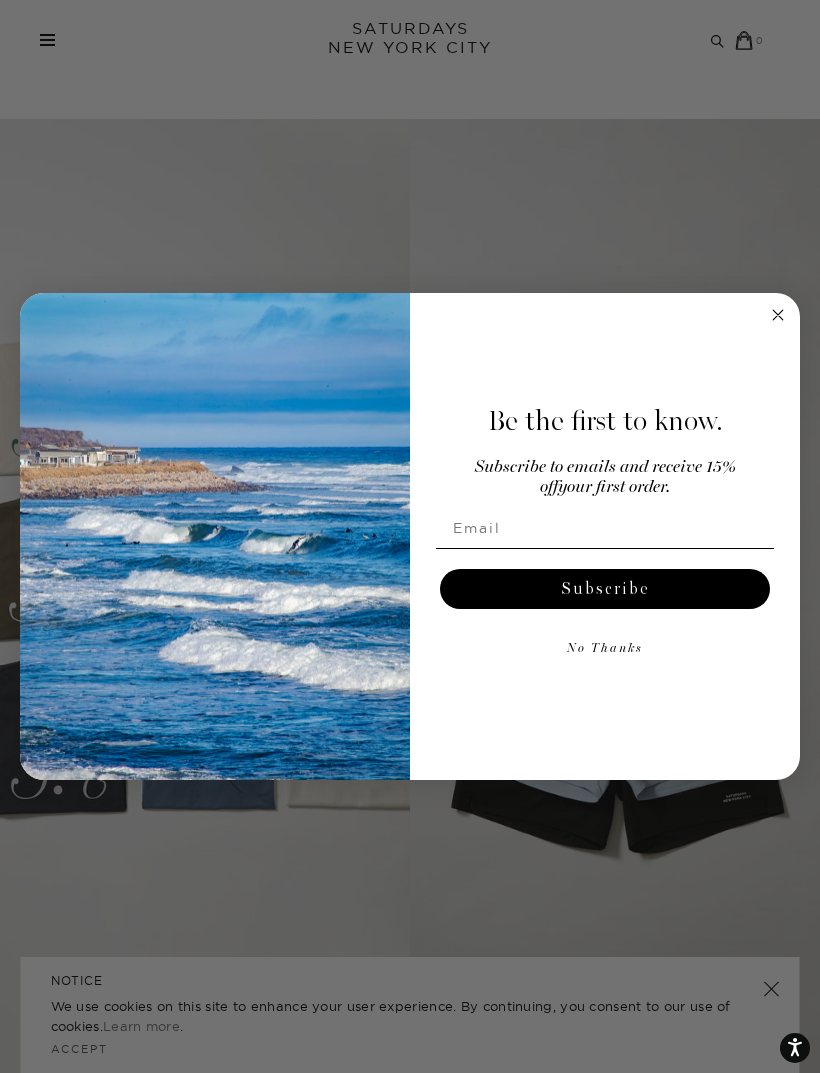 click 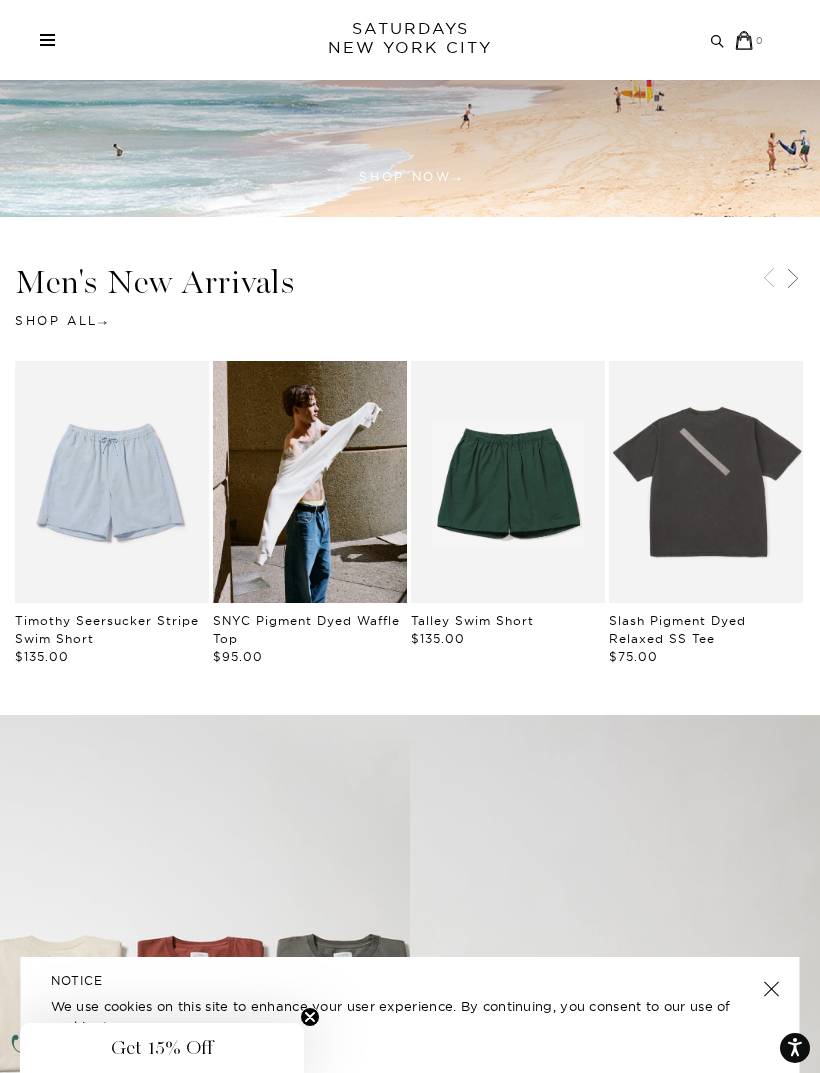 scroll, scrollTop: 402, scrollLeft: 0, axis: vertical 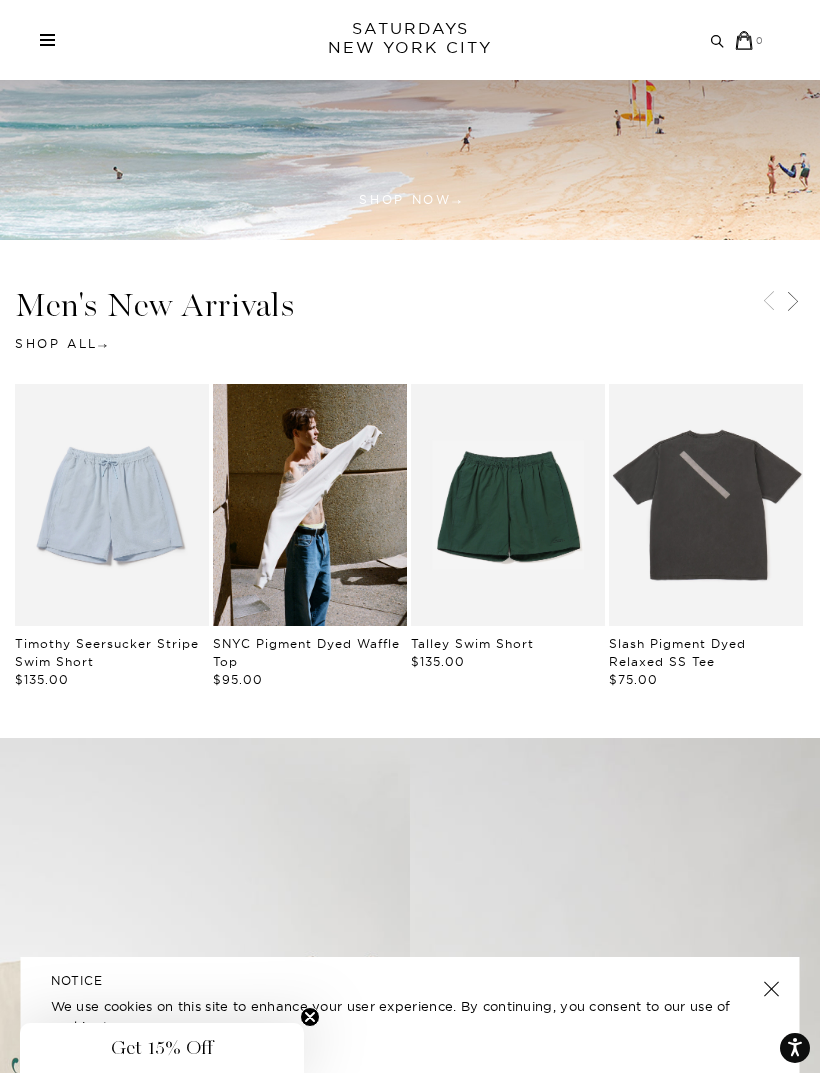 click 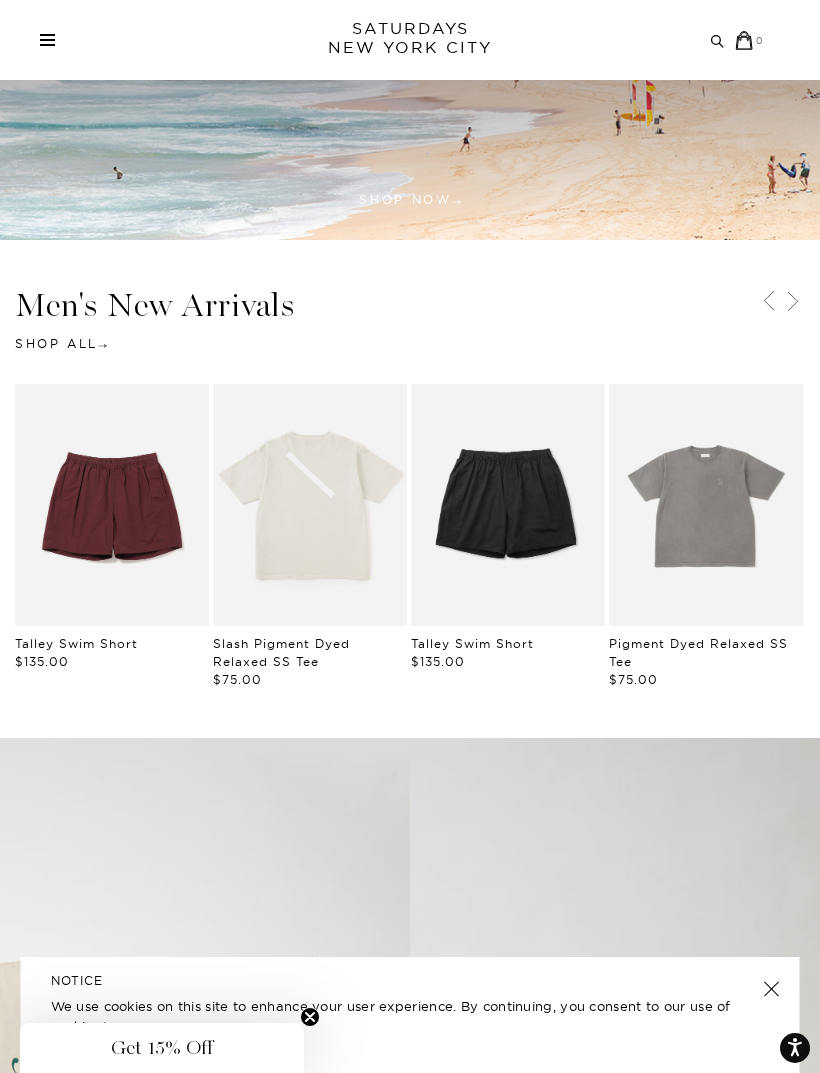 click 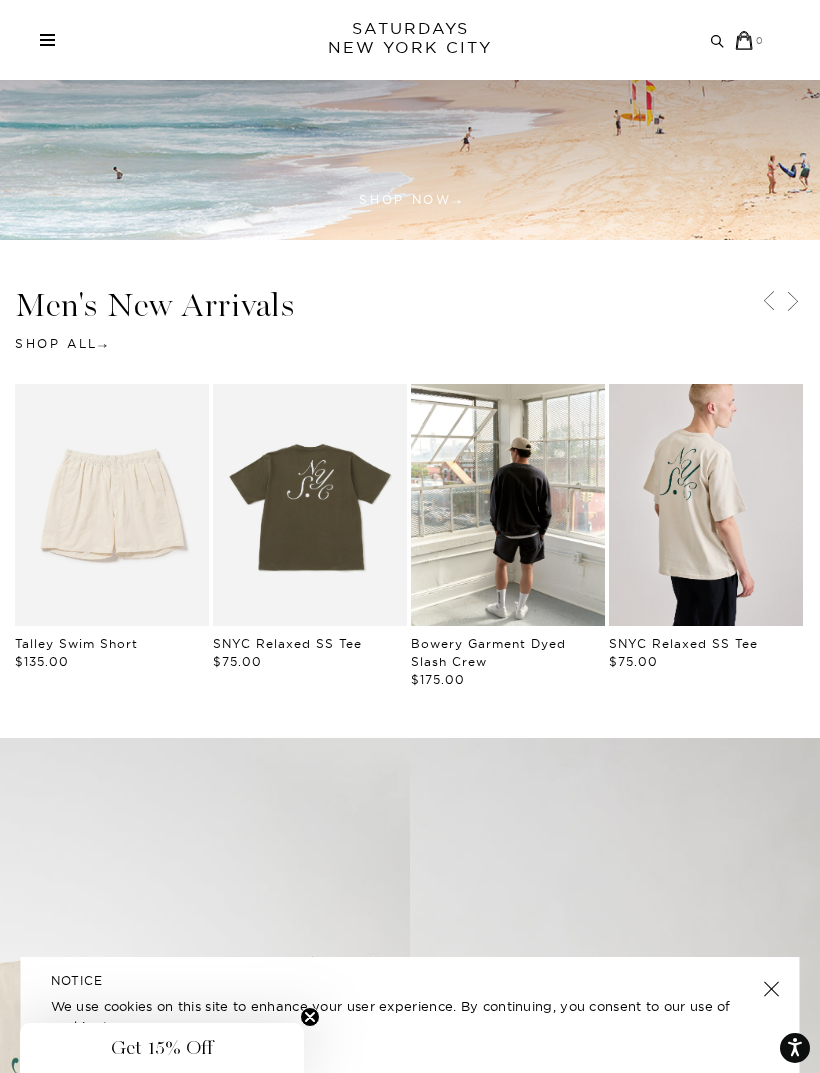 click at bounding box center [769, 303] 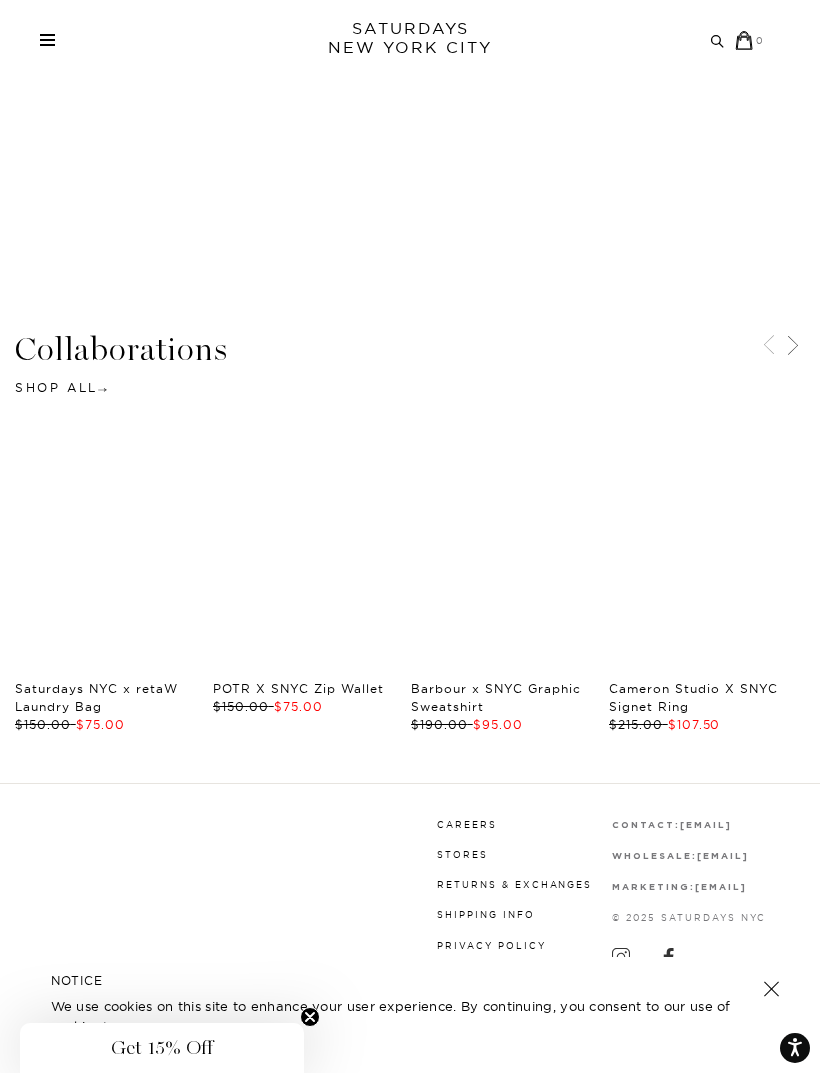 scroll, scrollTop: 3317, scrollLeft: 0, axis: vertical 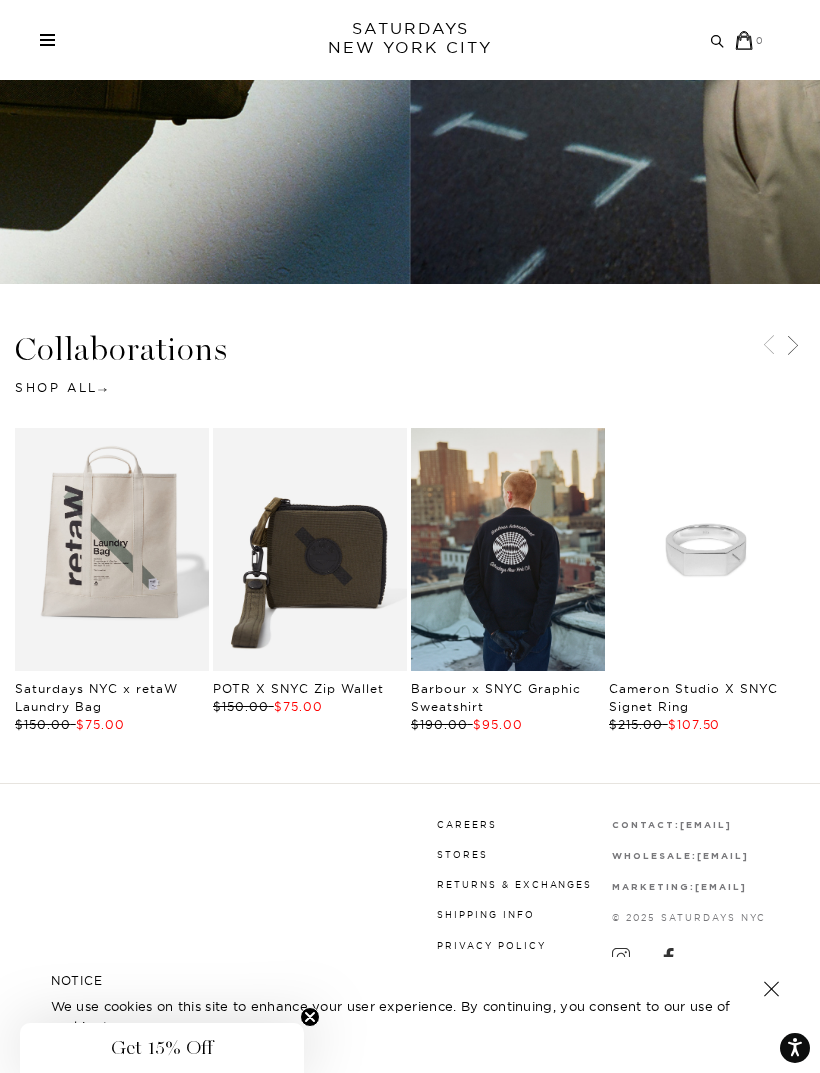 click at bounding box center [47, 40] 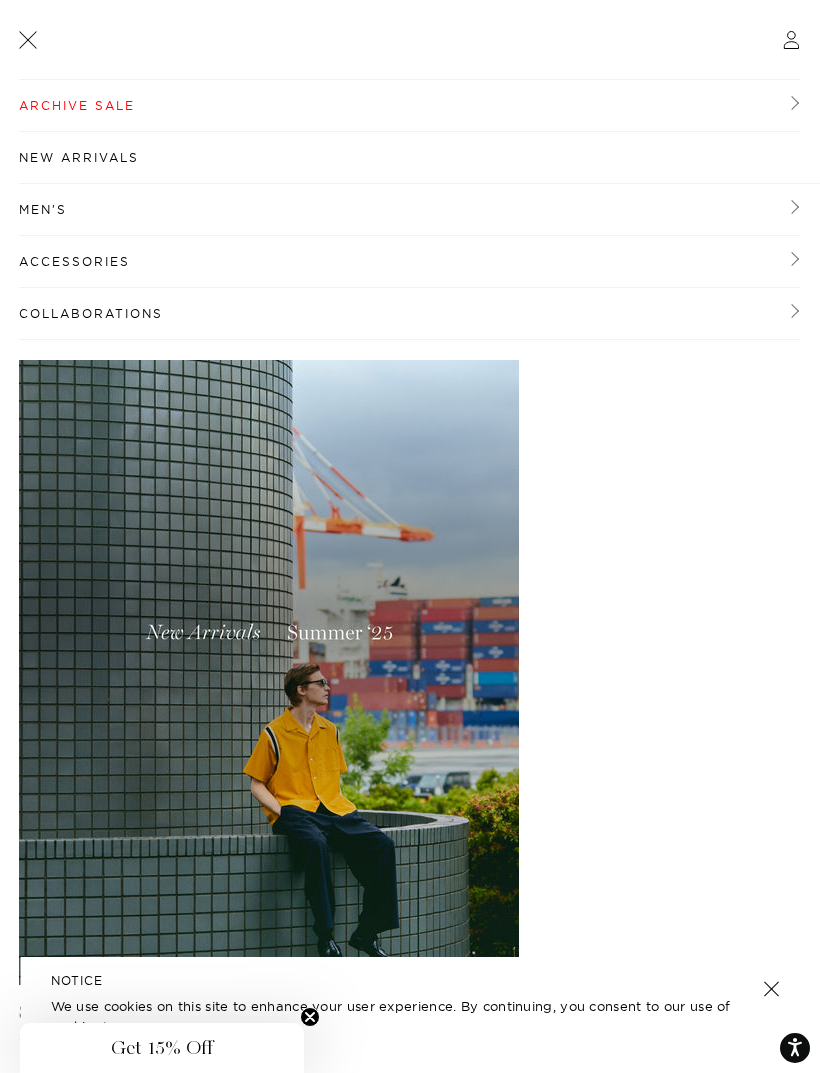 click on "Archive Sale" at bounding box center [409, 106] 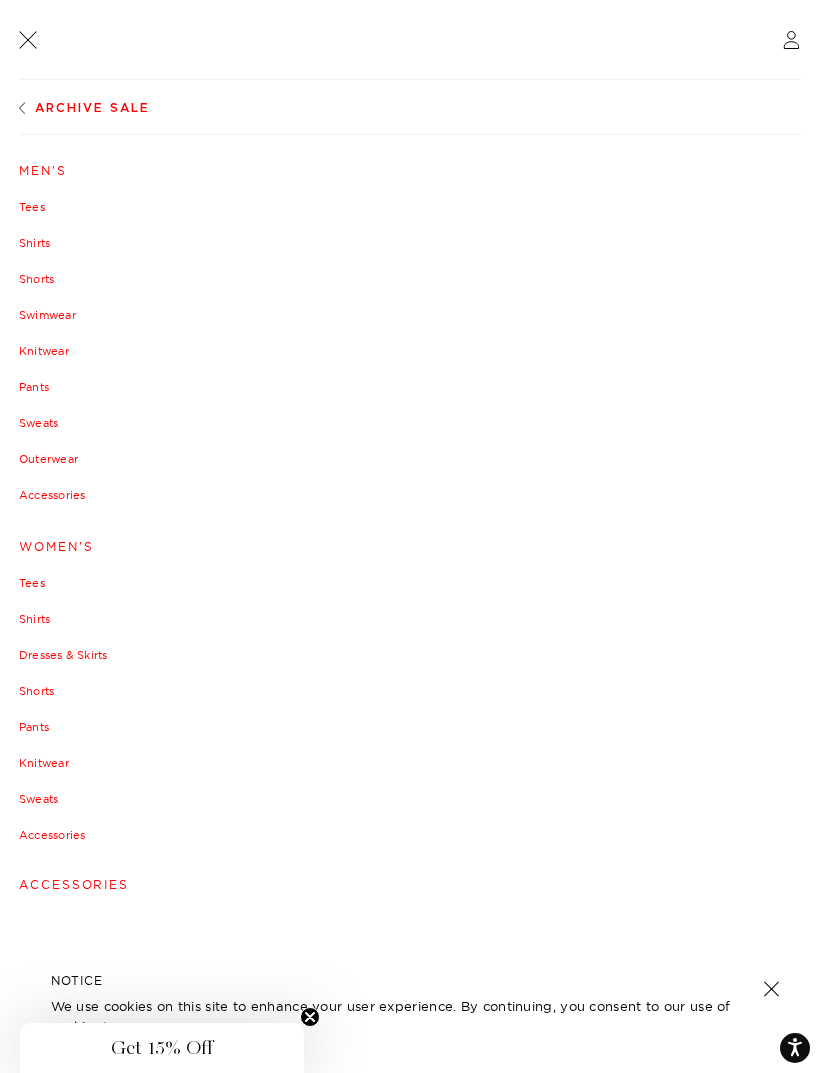 click on "Archive Sale
Men's
Tees
Shirts
Shorts
Swimwear
Knitwear
Pants" at bounding box center [410, 576] 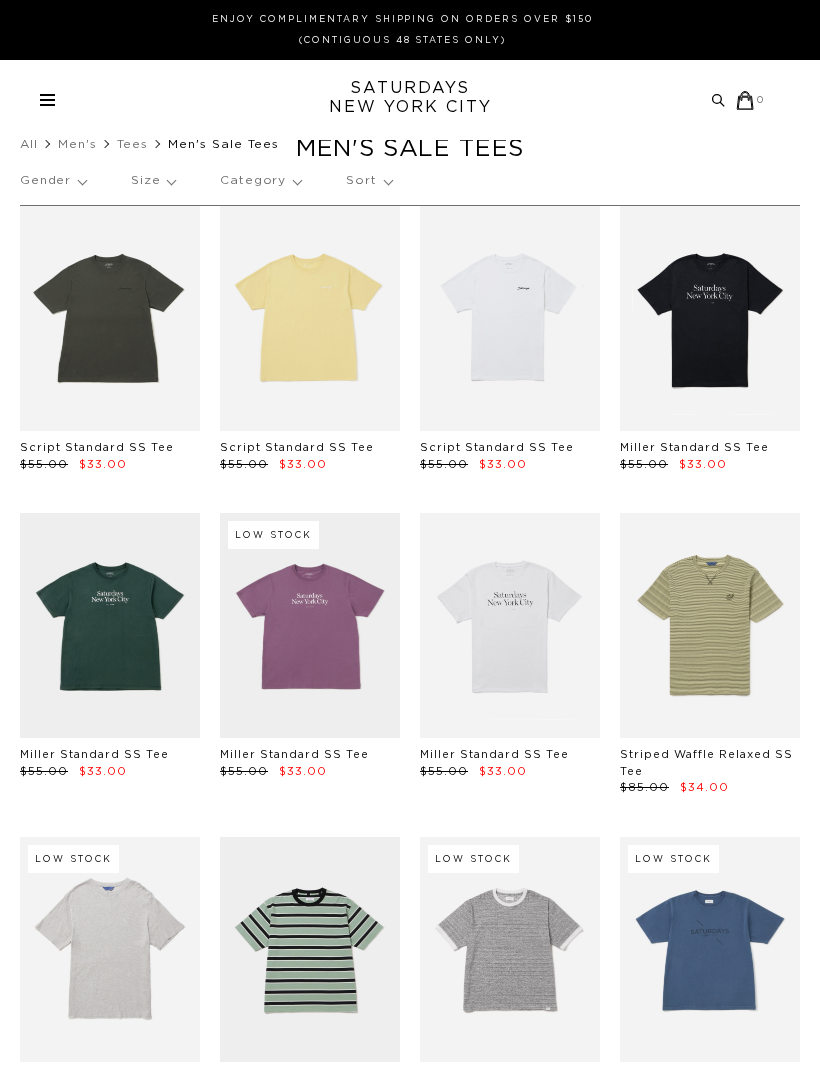 scroll, scrollTop: 0, scrollLeft: 0, axis: both 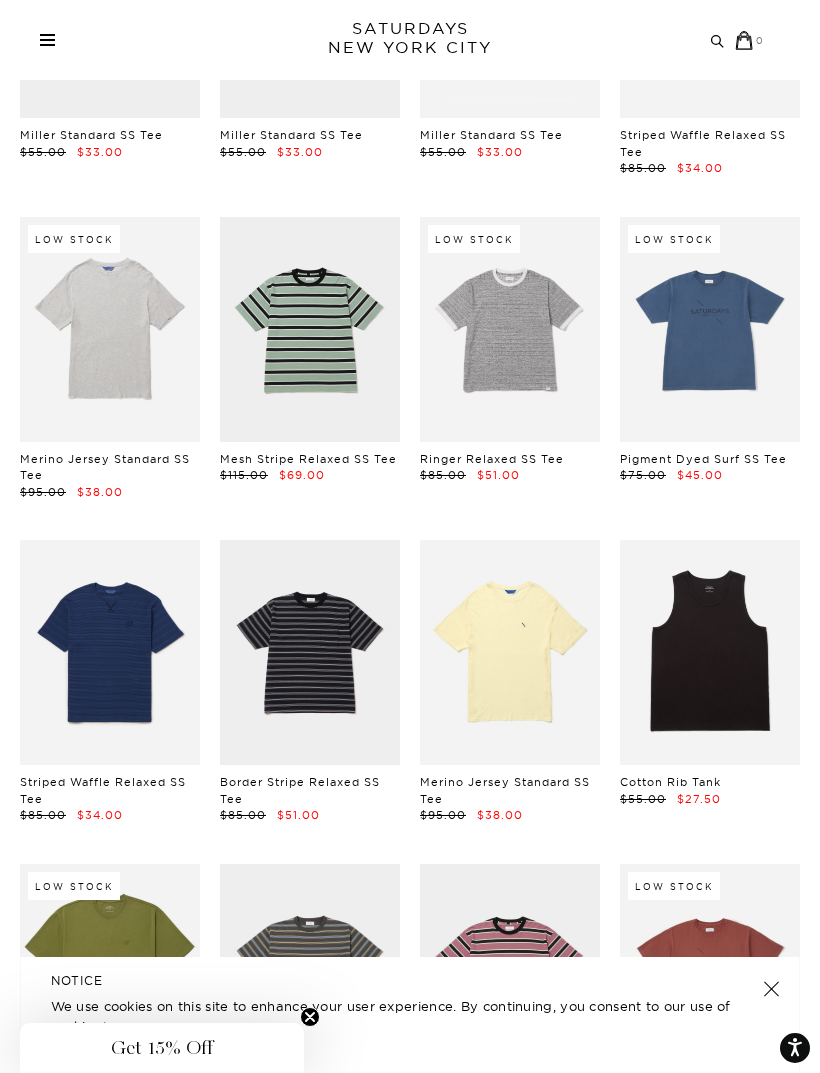 click at bounding box center (310, 652) 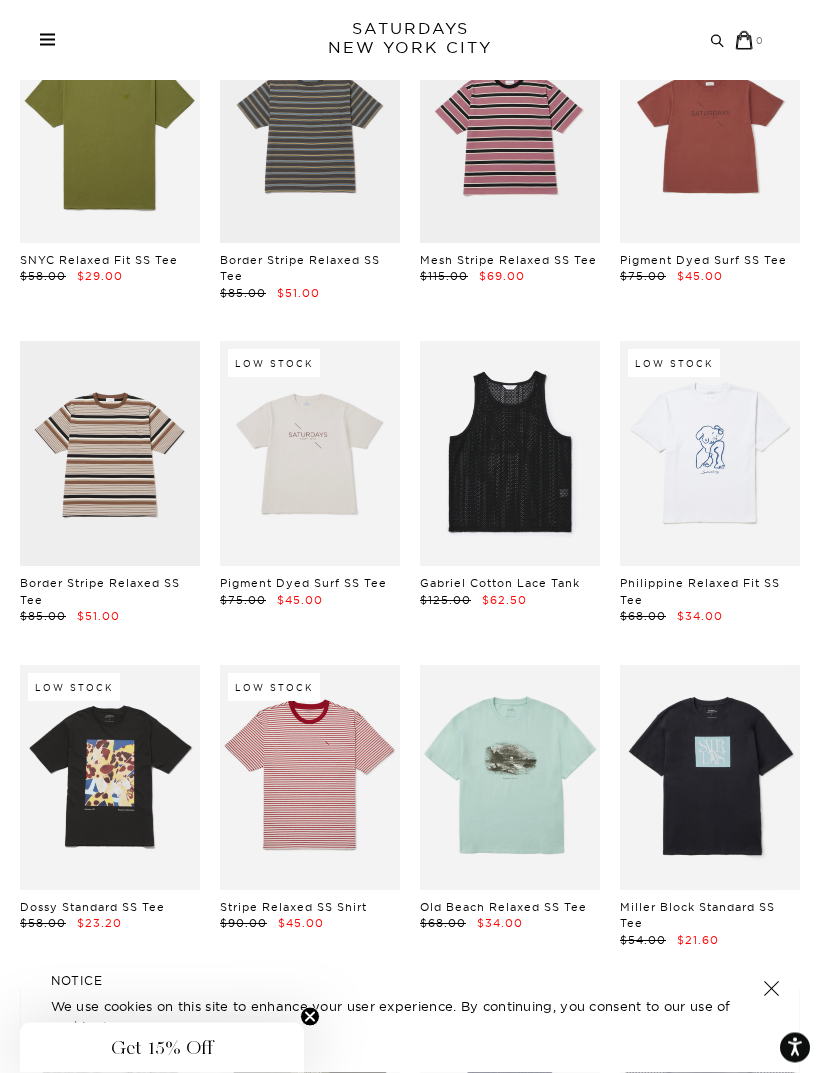 scroll, scrollTop: 1466, scrollLeft: 0, axis: vertical 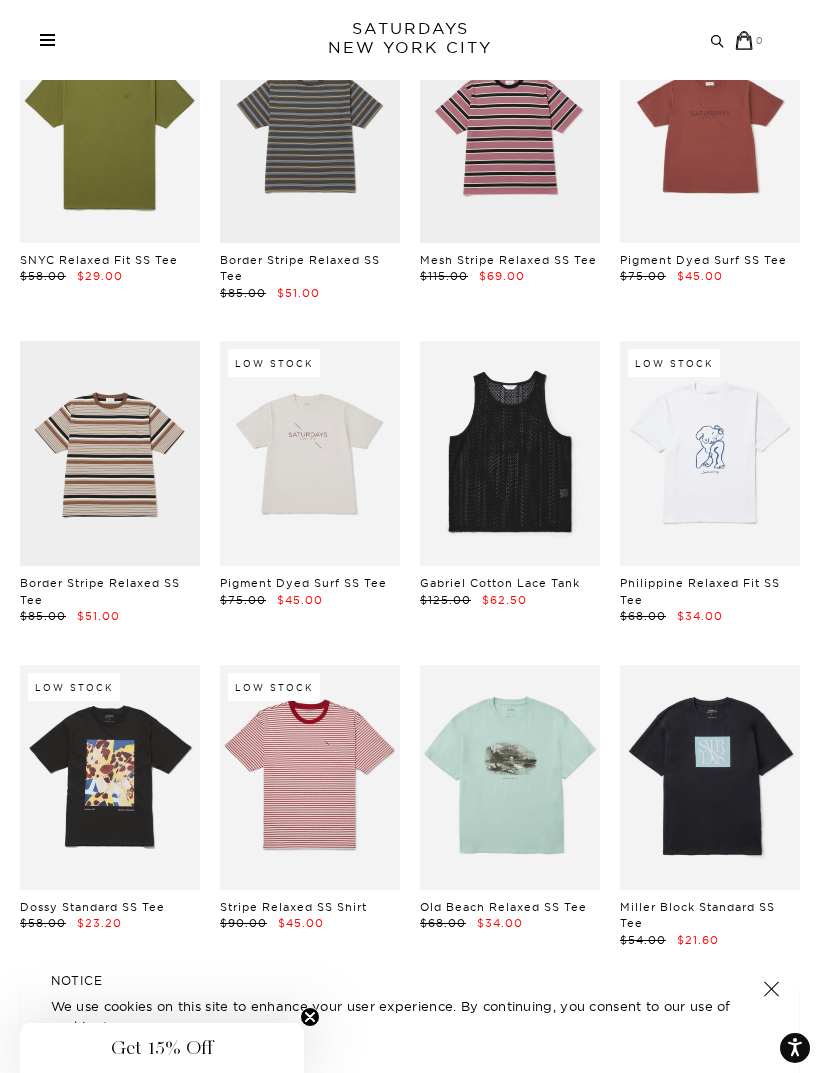 click at bounding box center [110, 453] 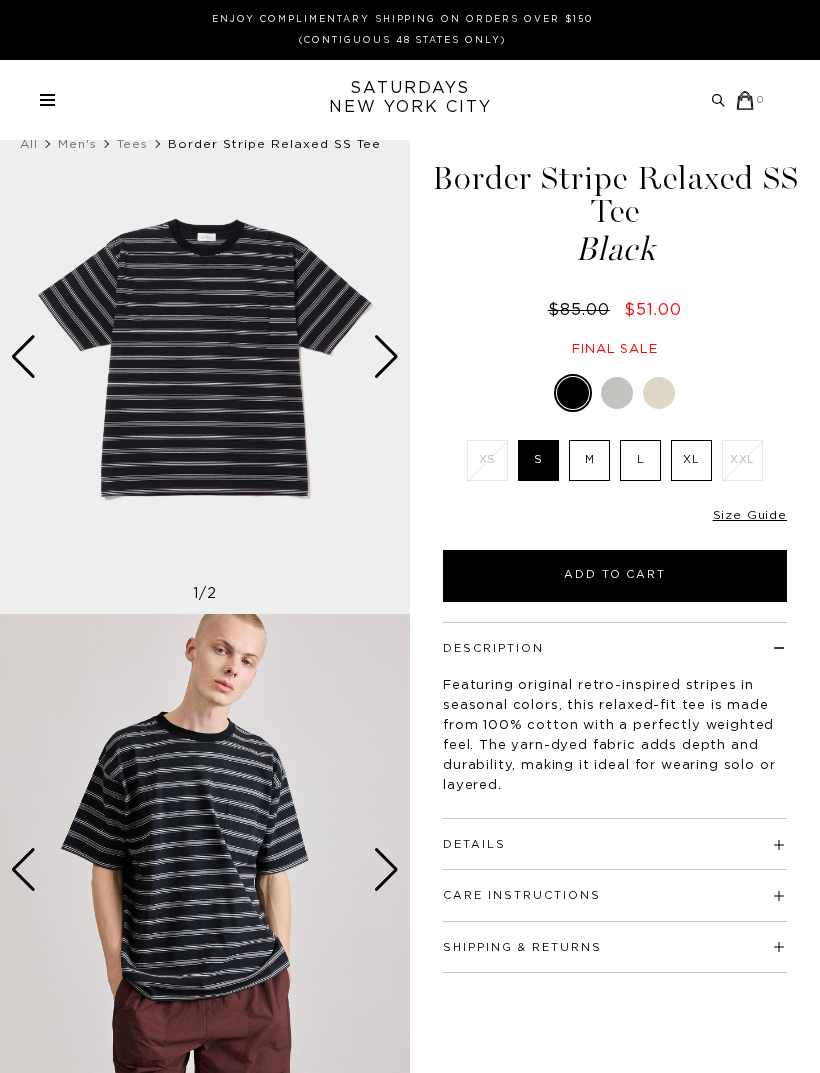 scroll, scrollTop: 0, scrollLeft: 0, axis: both 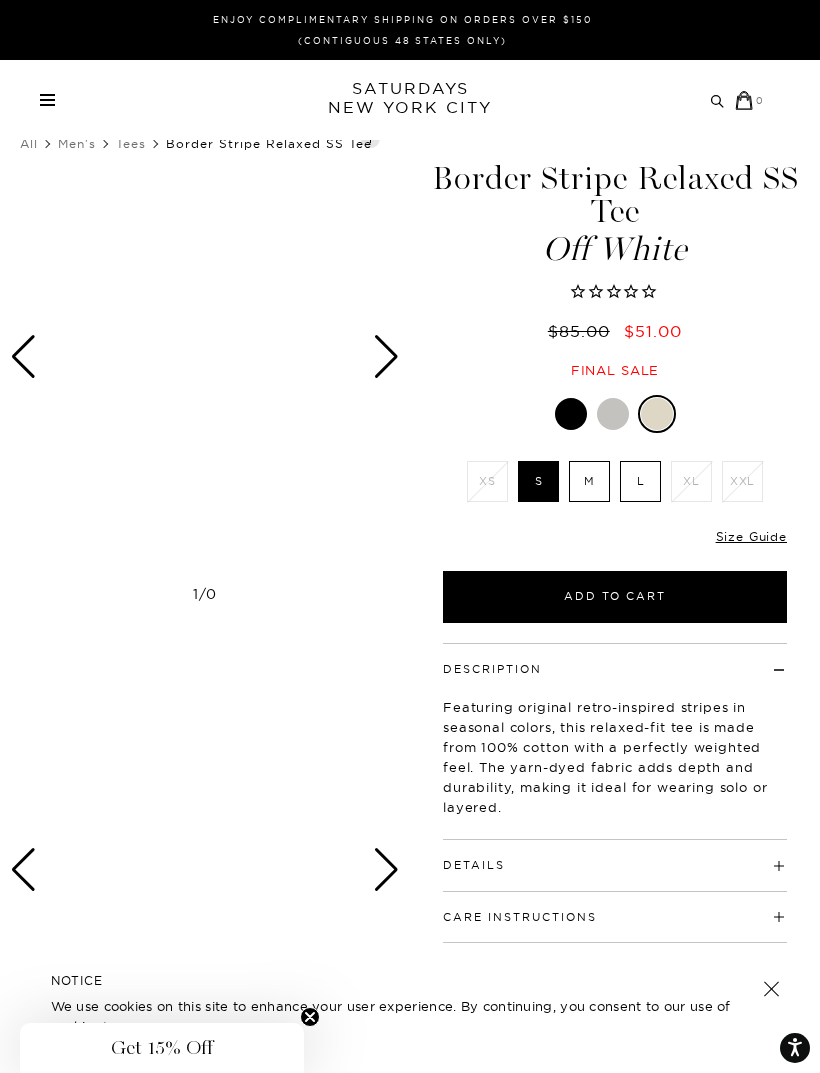 click at bounding box center (386, 357) 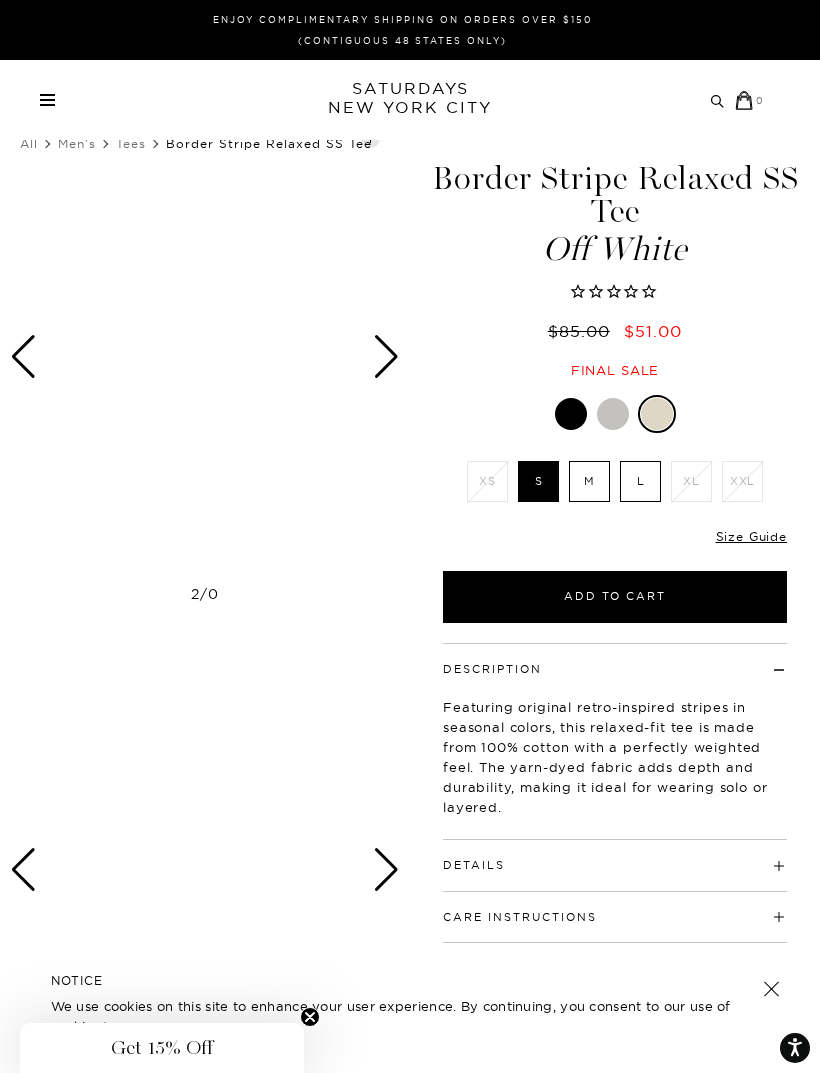 click at bounding box center [657, 414] 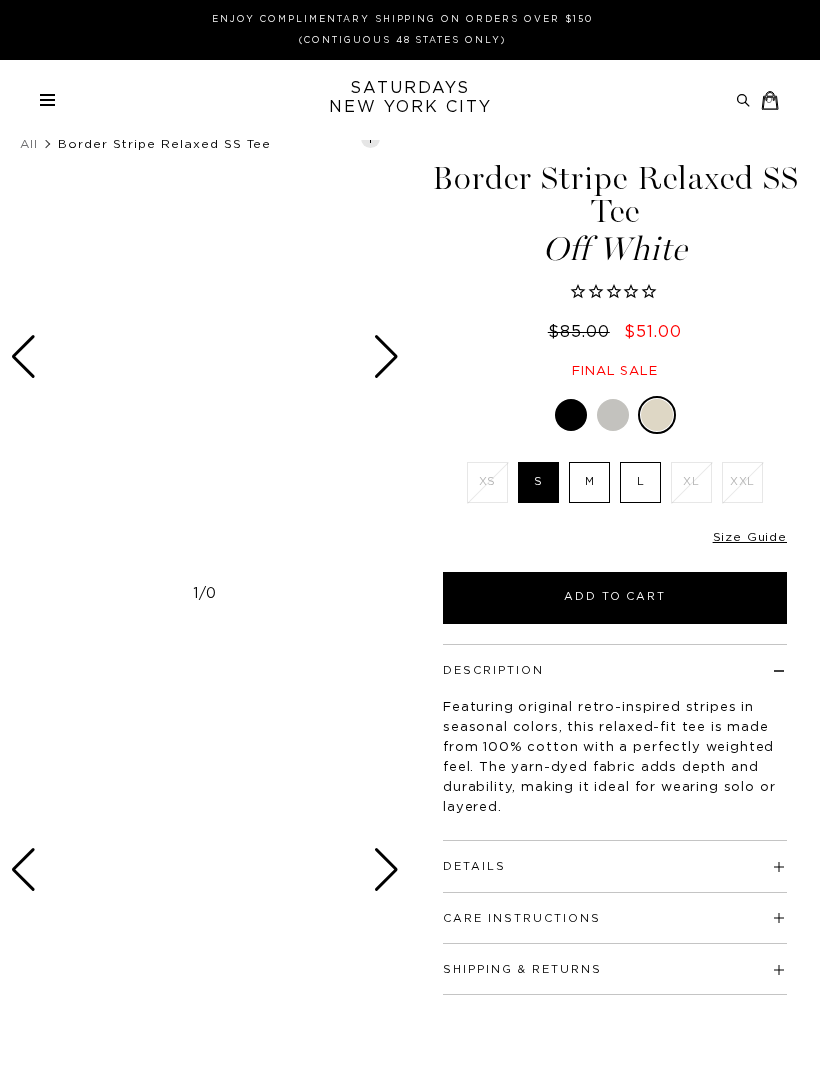 scroll, scrollTop: 0, scrollLeft: 0, axis: both 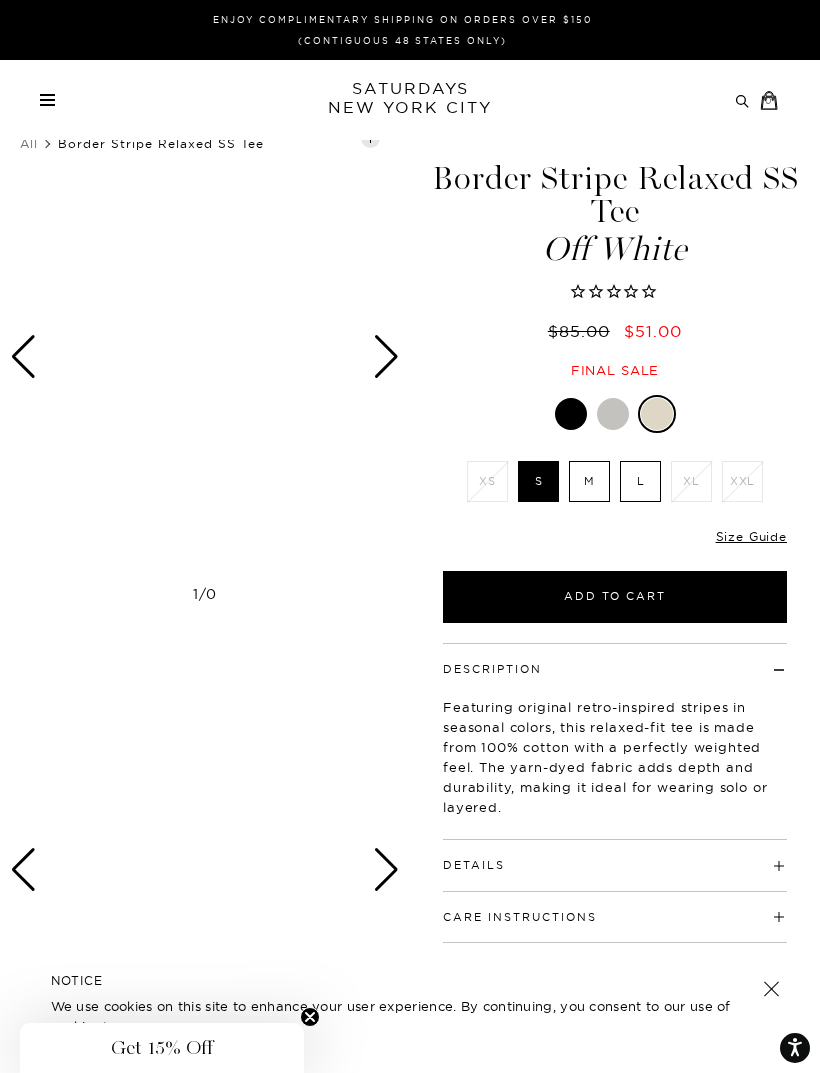 click at bounding box center [613, 414] 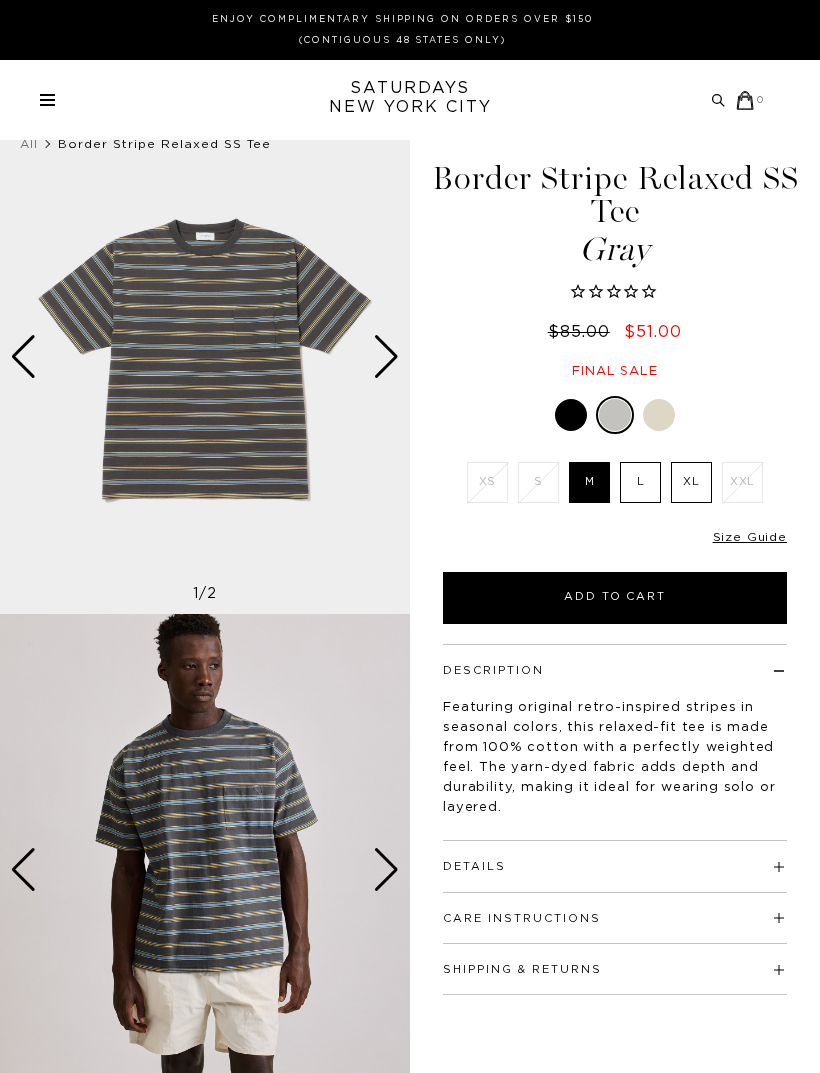 scroll, scrollTop: 0, scrollLeft: 0, axis: both 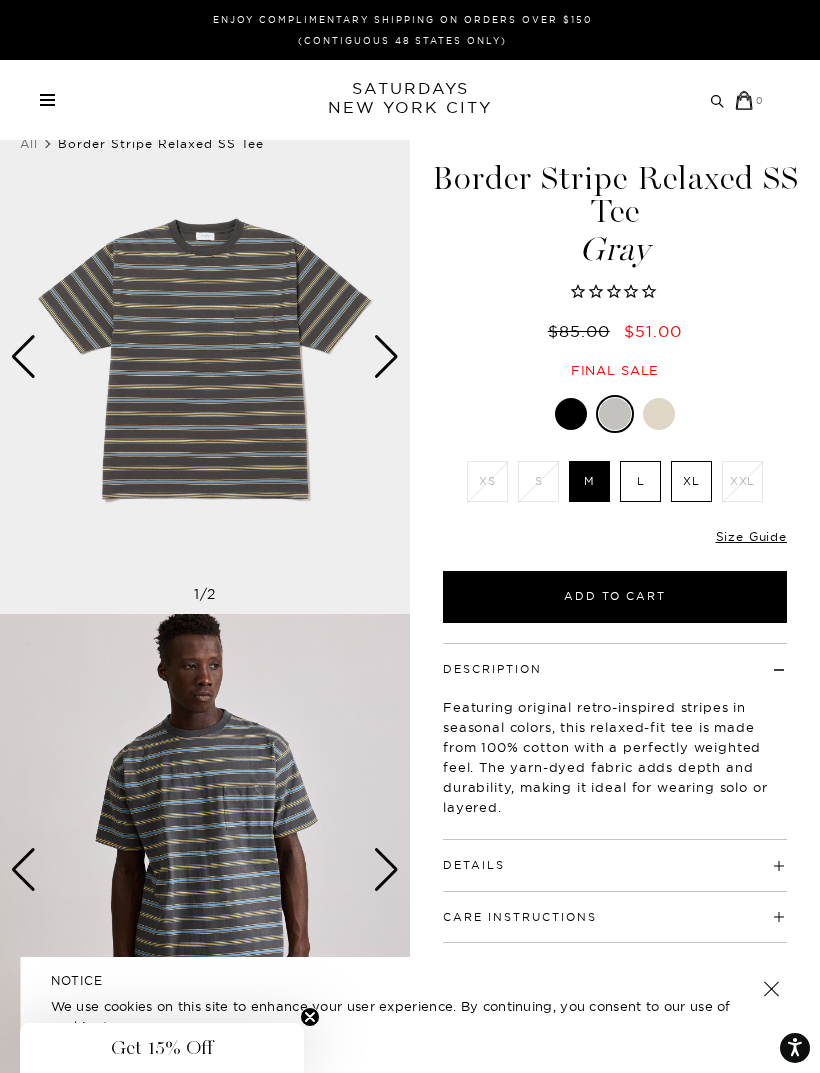 click at bounding box center (659, 414) 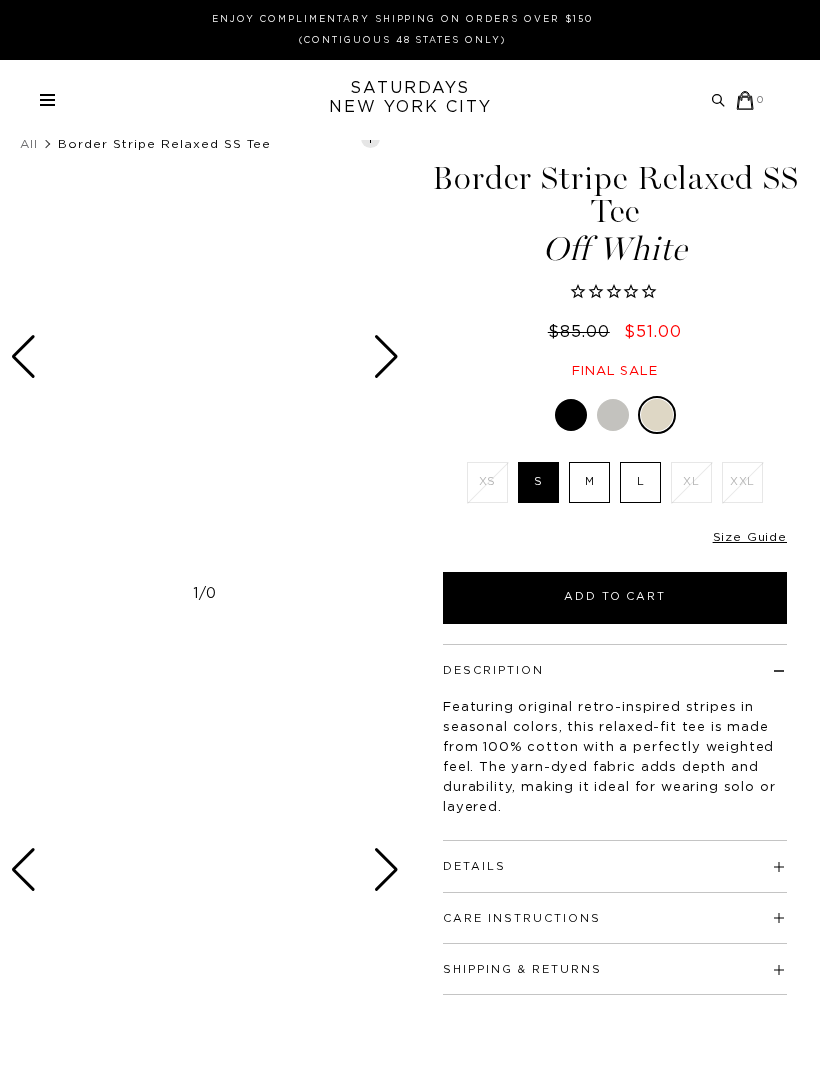 scroll, scrollTop: 0, scrollLeft: 0, axis: both 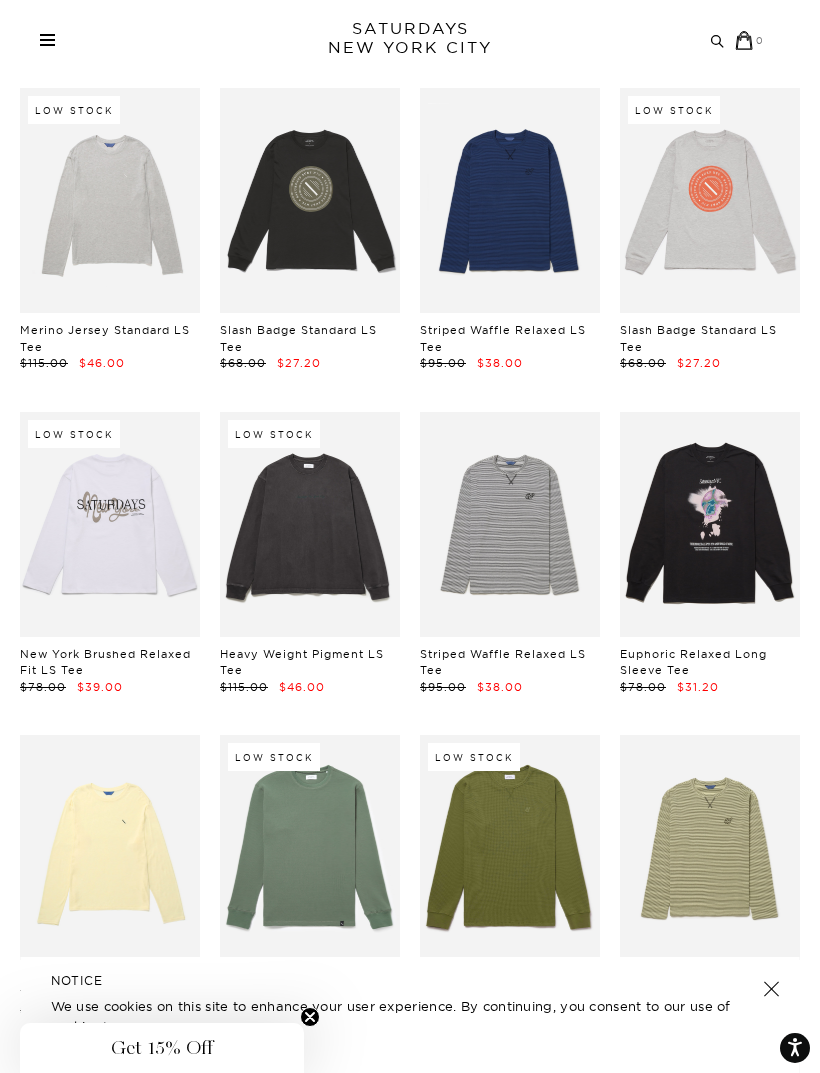click at bounding box center (310, 524) 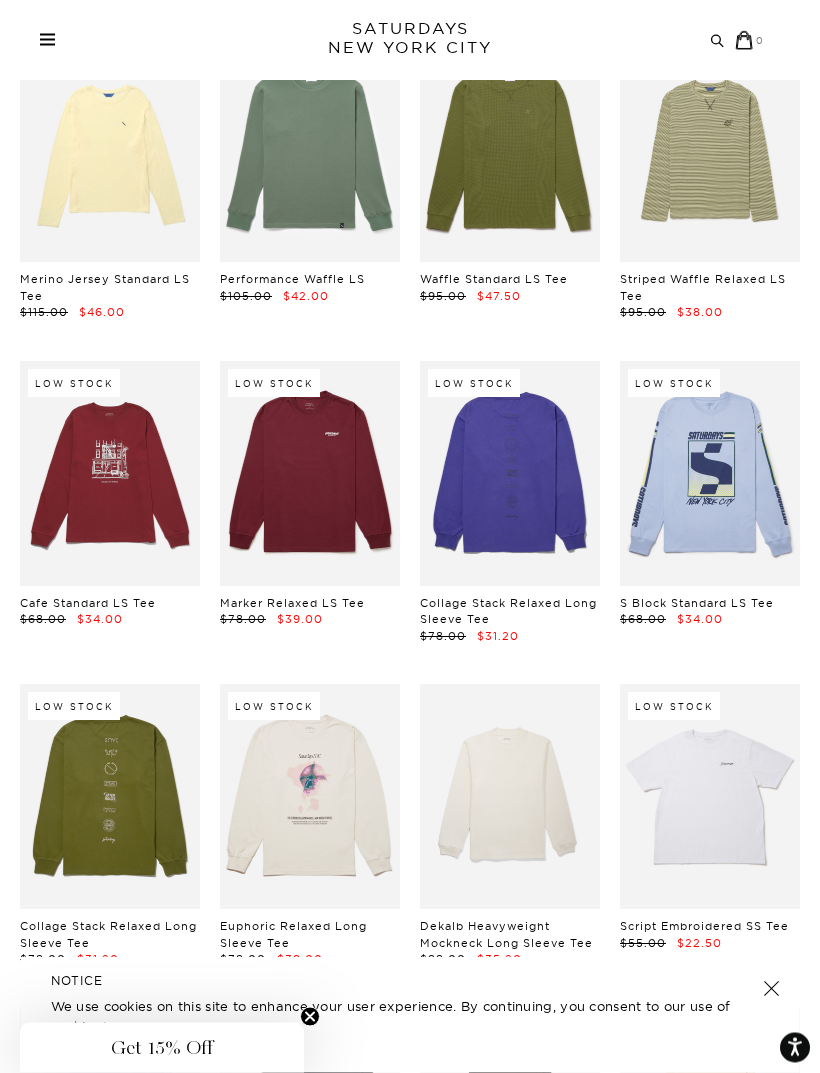 scroll, scrollTop: 3712, scrollLeft: 0, axis: vertical 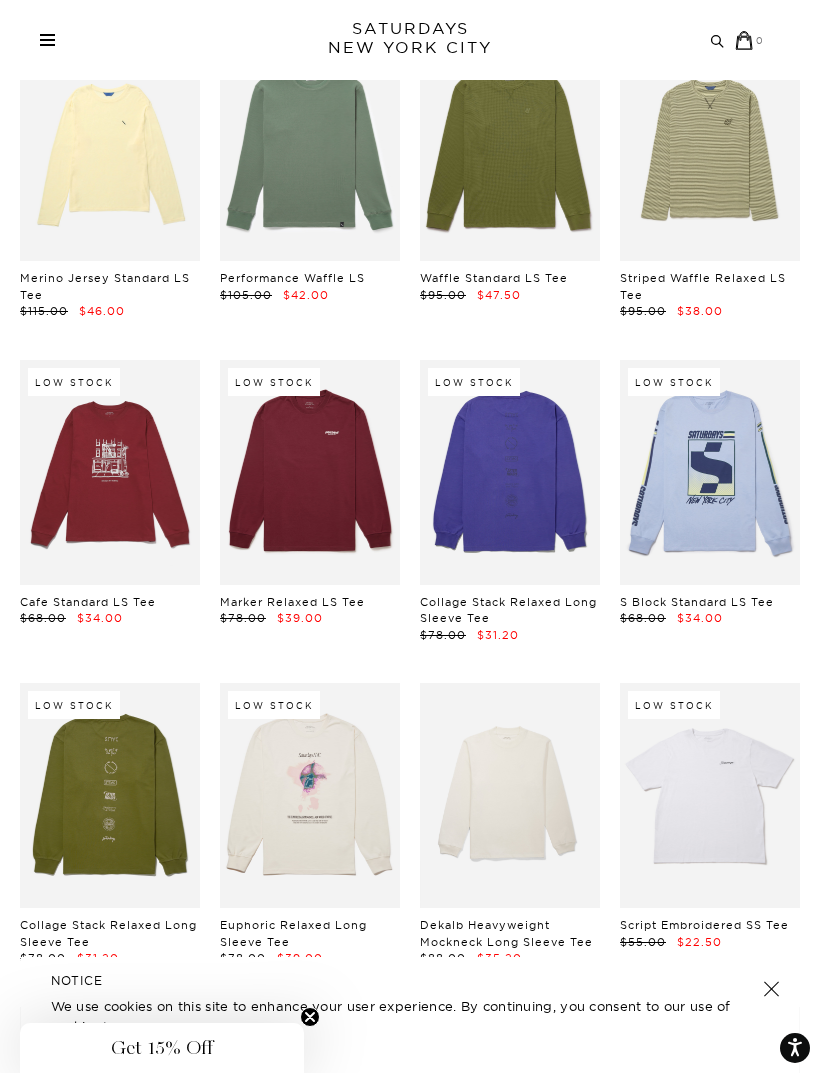 click at bounding box center [310, 472] 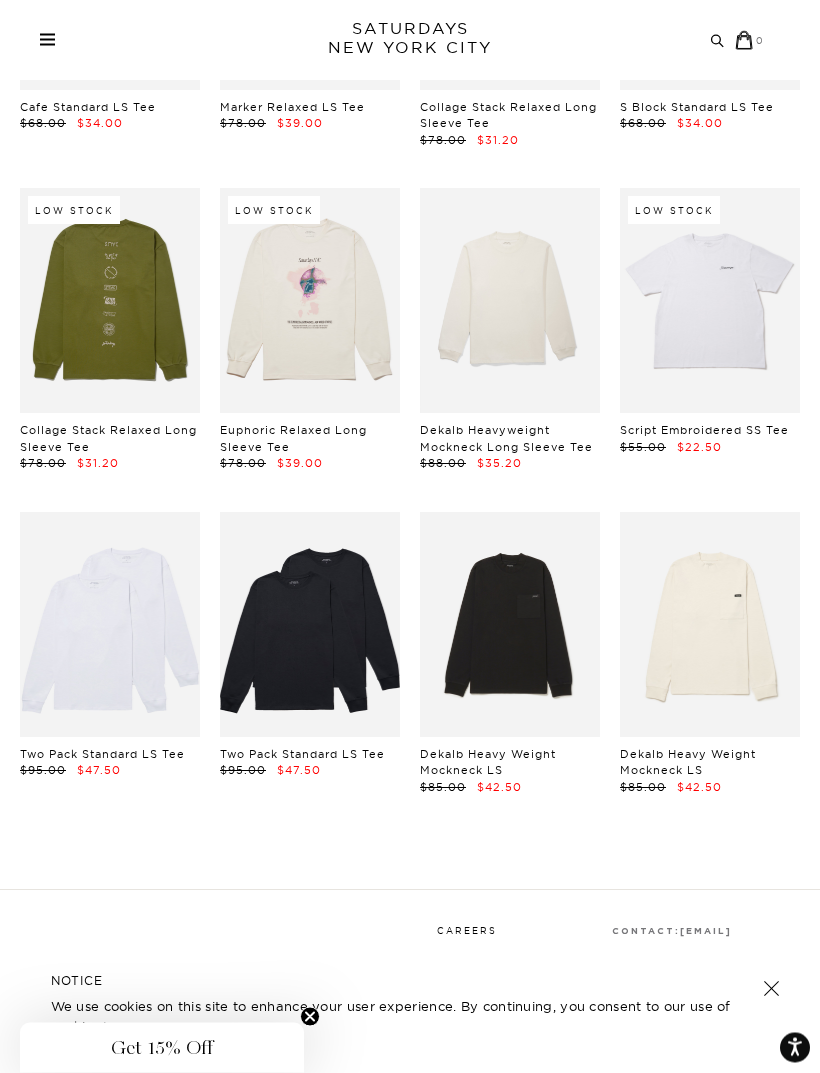 scroll, scrollTop: 4234, scrollLeft: 0, axis: vertical 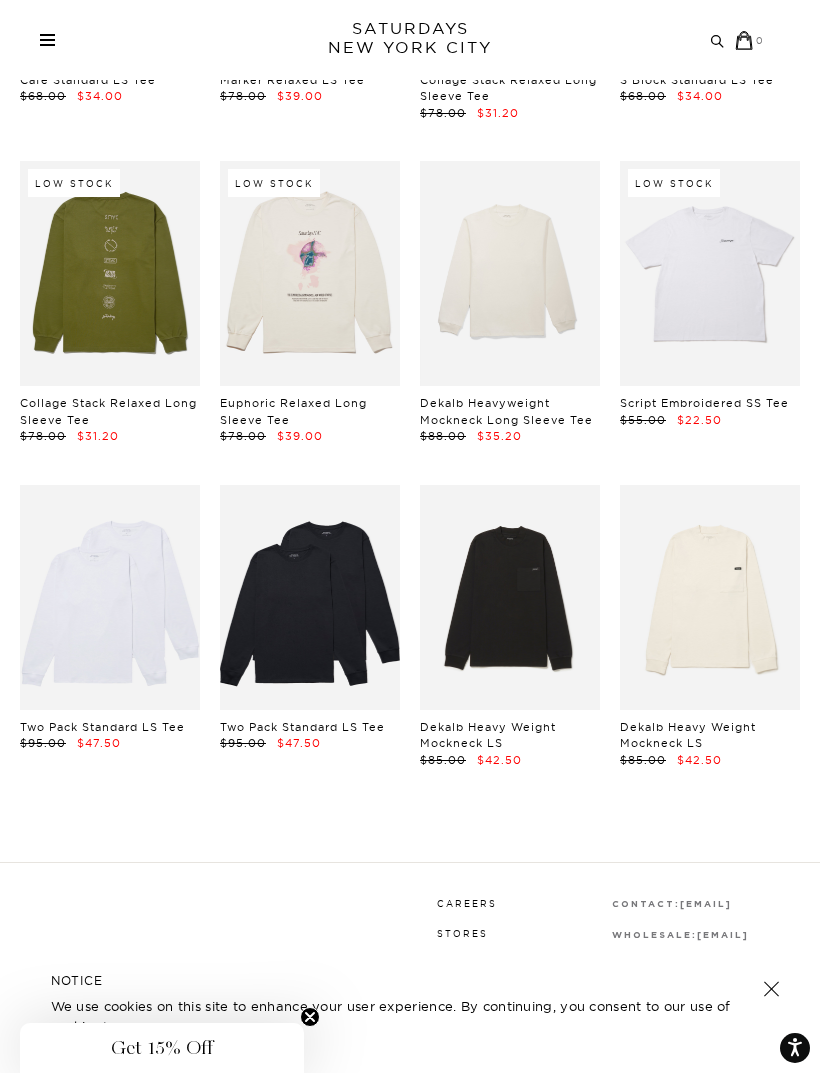 click on "Archive Sale
Men's
Tees
Shirts
Shorts
Swim
Knitwear
Pants
Sweats" at bounding box center [402, 40] 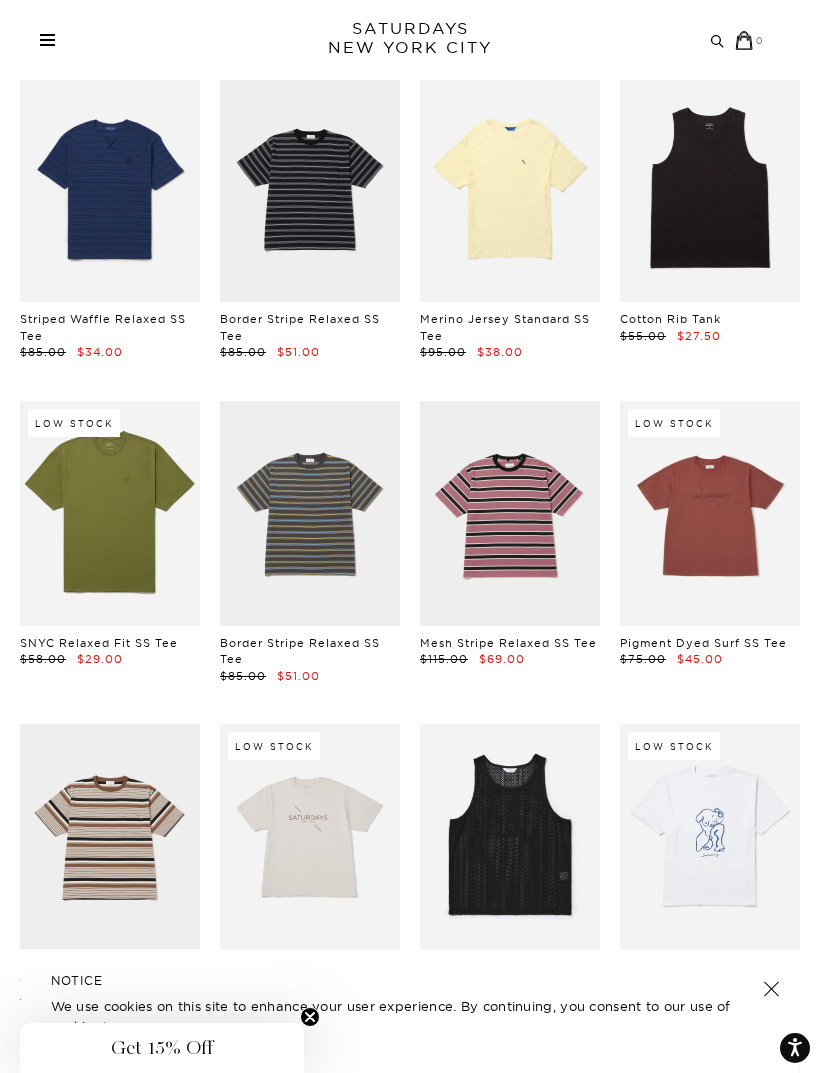 scroll, scrollTop: 1027, scrollLeft: 0, axis: vertical 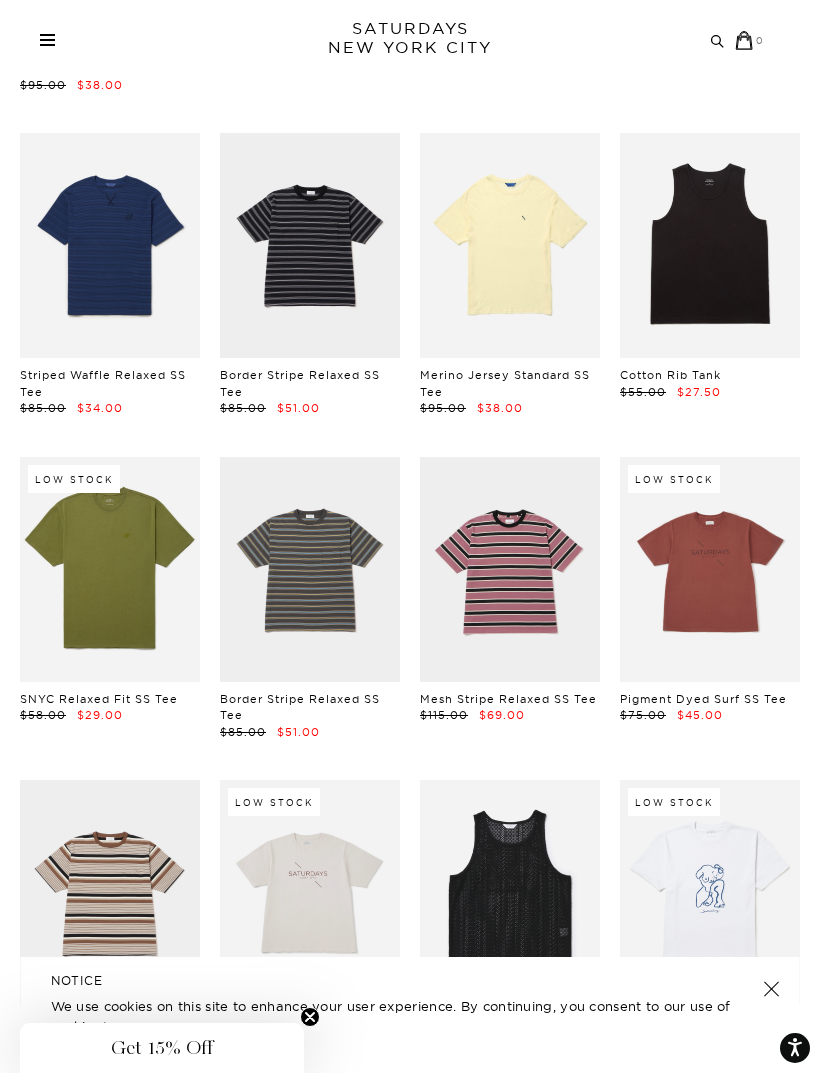 click at bounding box center (310, 245) 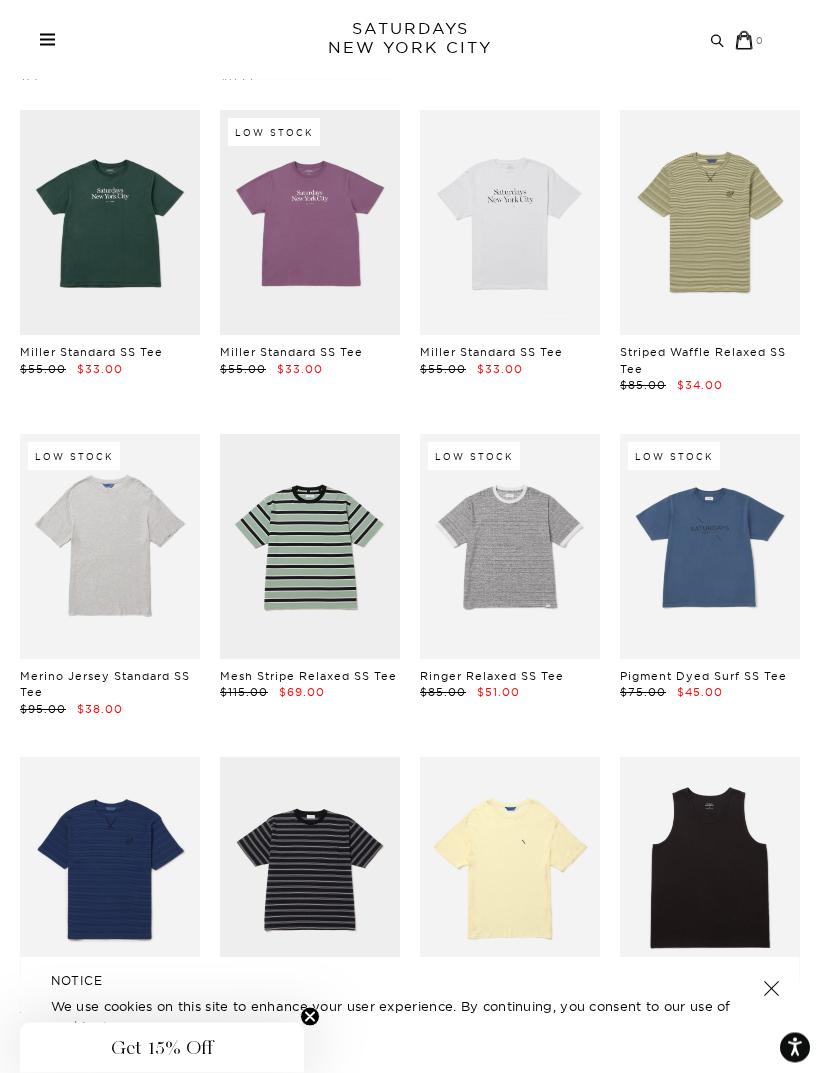 scroll, scrollTop: 403, scrollLeft: 0, axis: vertical 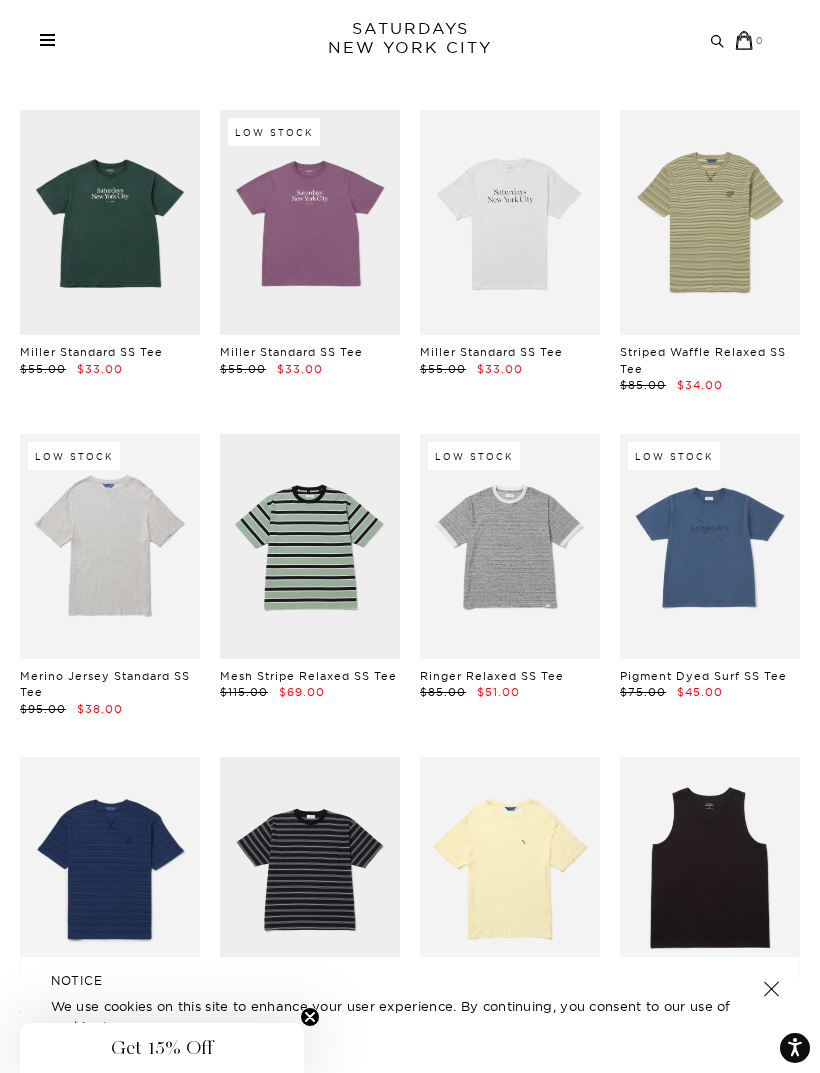 click at bounding box center [110, 222] 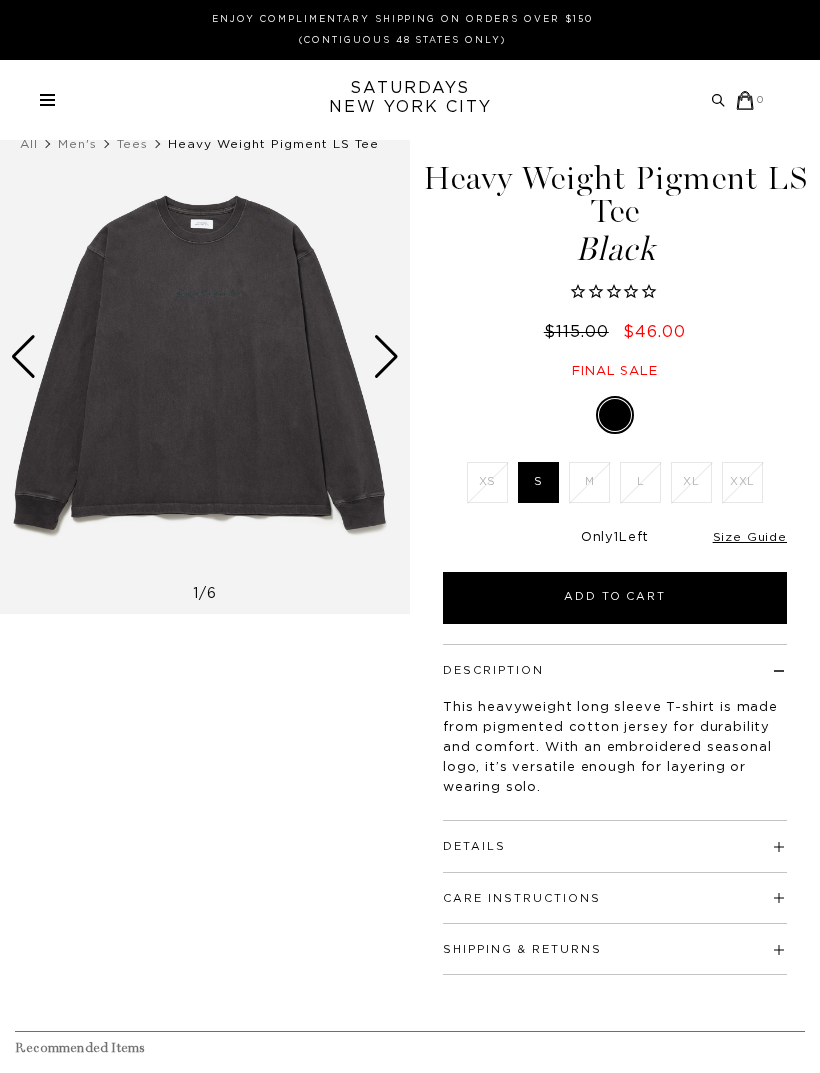 scroll, scrollTop: 0, scrollLeft: 0, axis: both 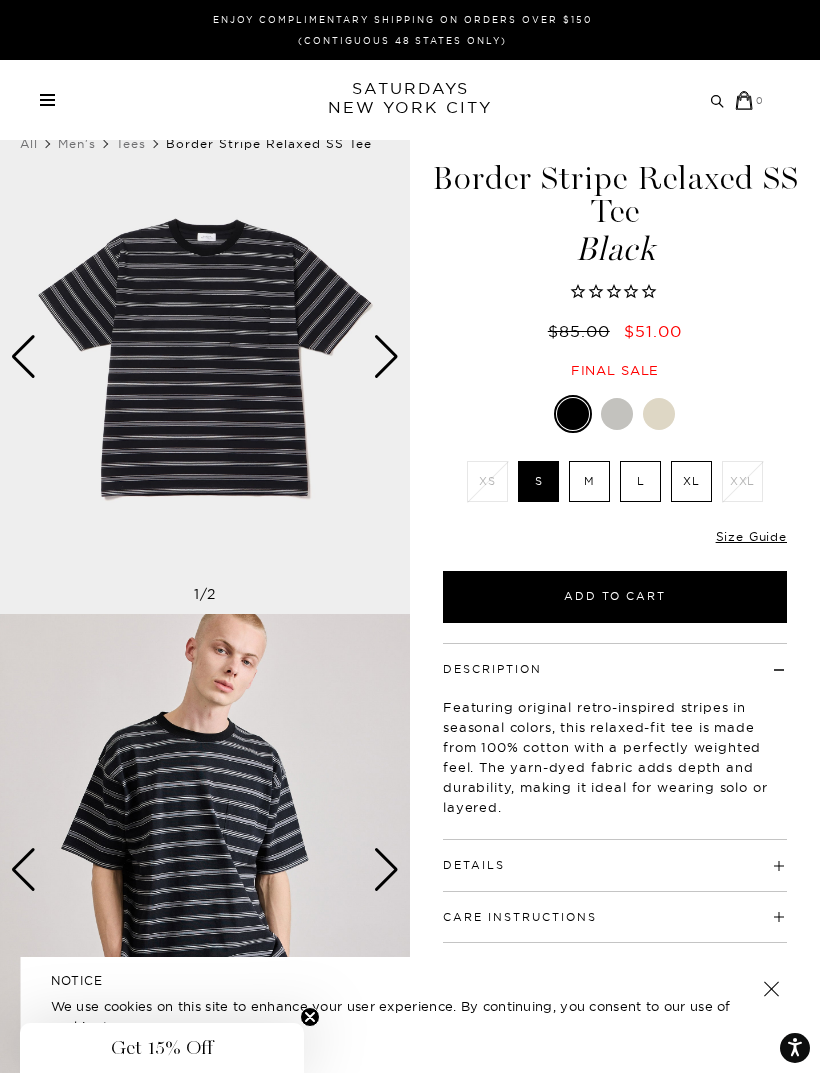click on "M" at bounding box center (589, 481) 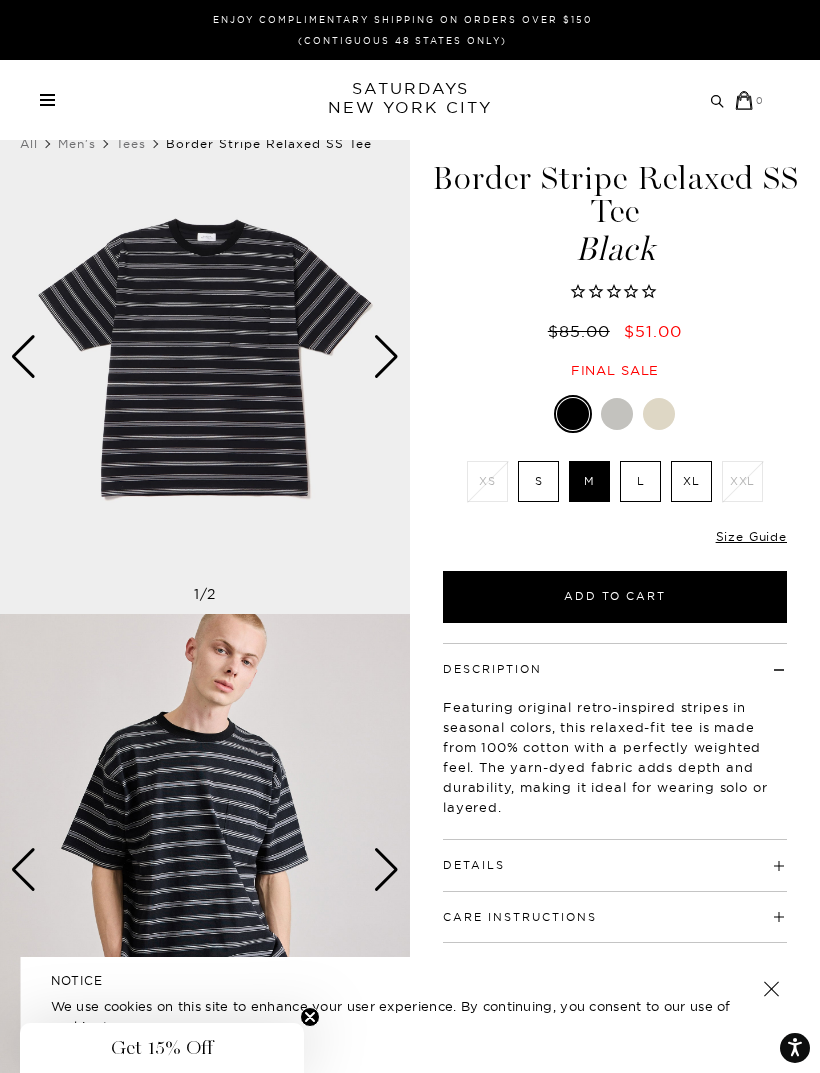 click on "Add to Cart" at bounding box center [615, 597] 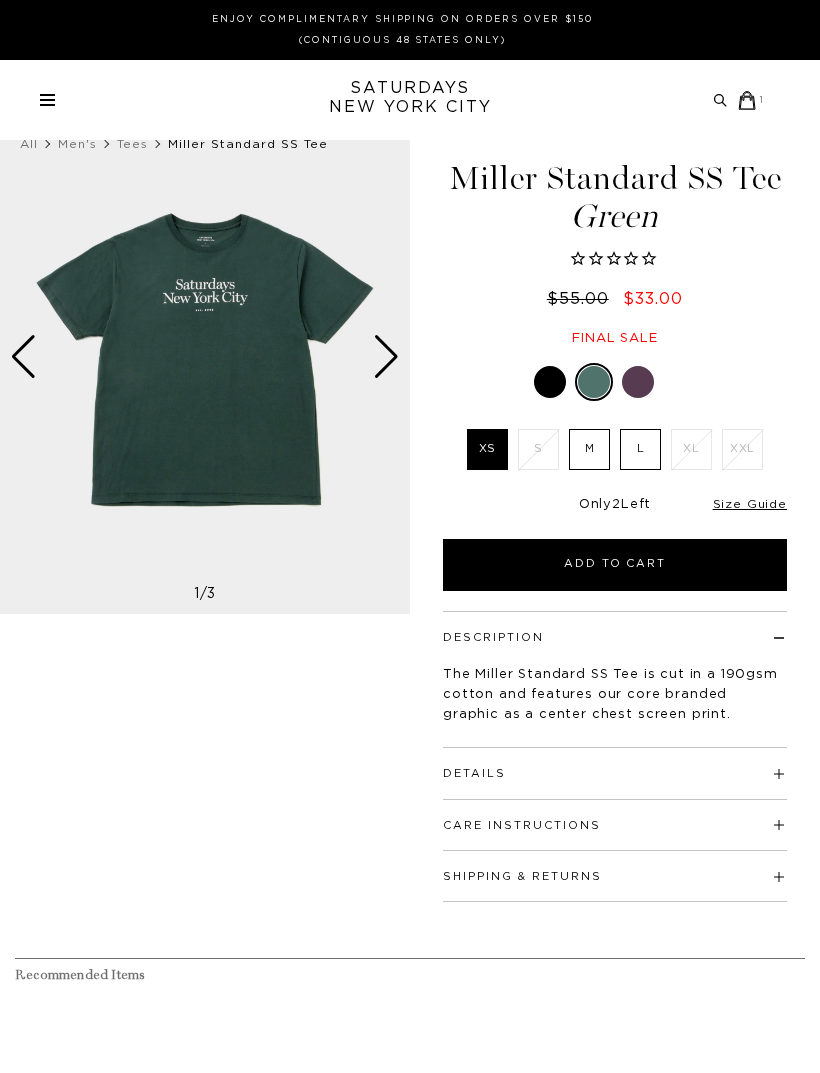 scroll, scrollTop: 0, scrollLeft: 0, axis: both 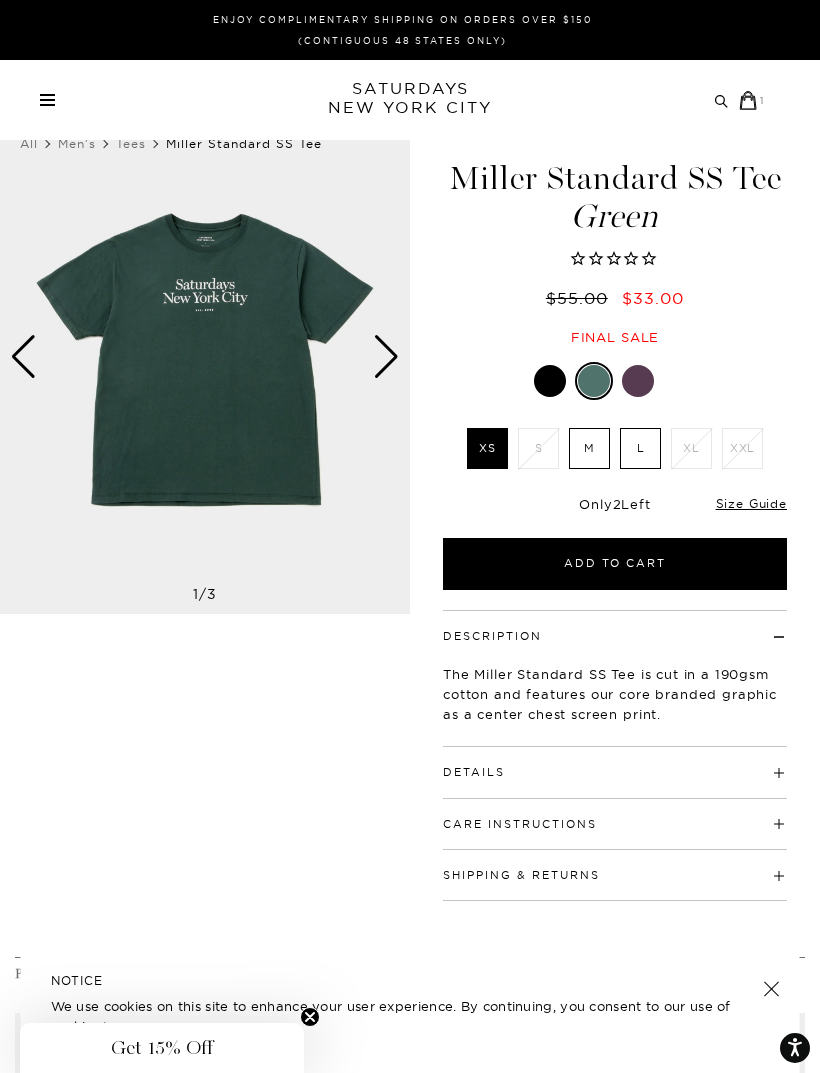 click at bounding box center [550, 381] 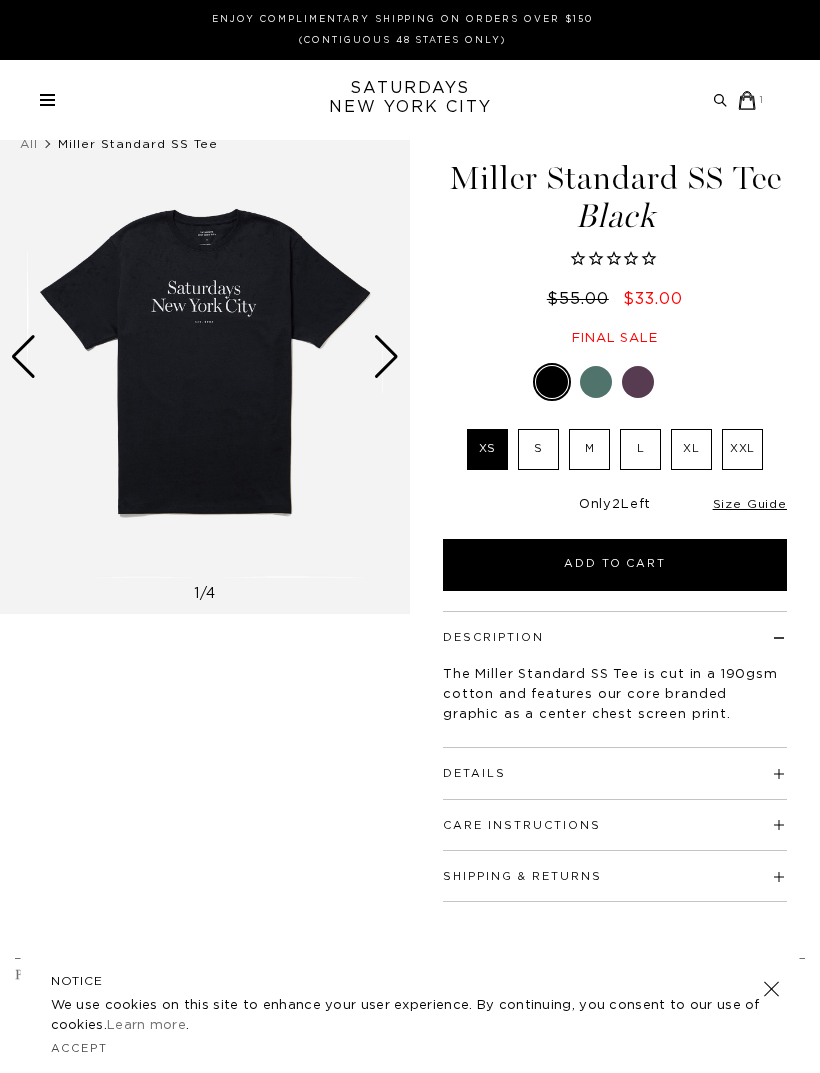 scroll, scrollTop: 0, scrollLeft: 0, axis: both 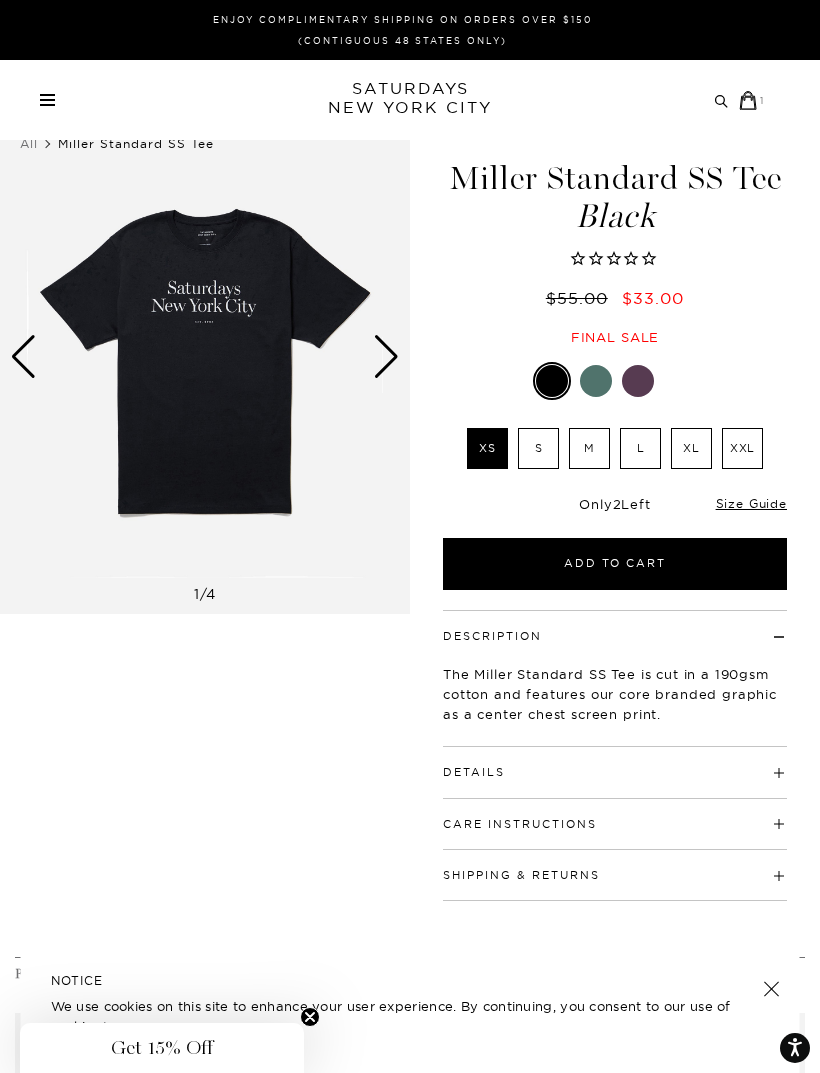 click on "L" at bounding box center [640, 448] 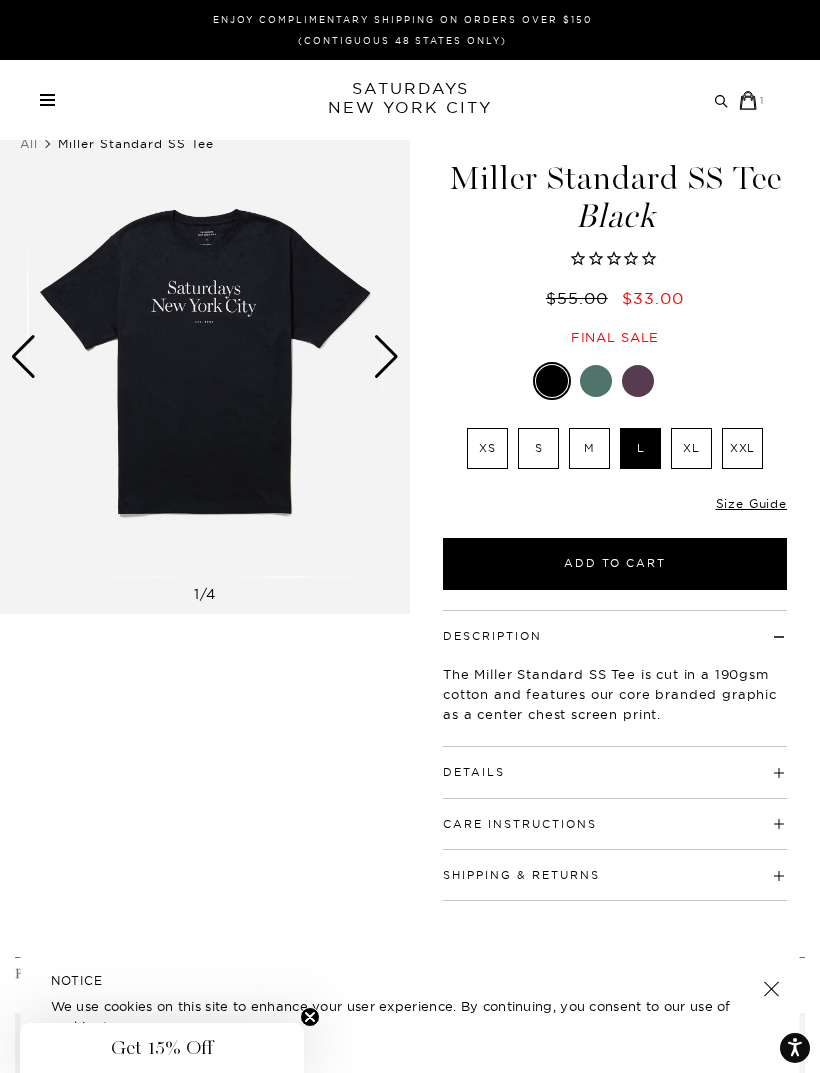 click at bounding box center (638, 381) 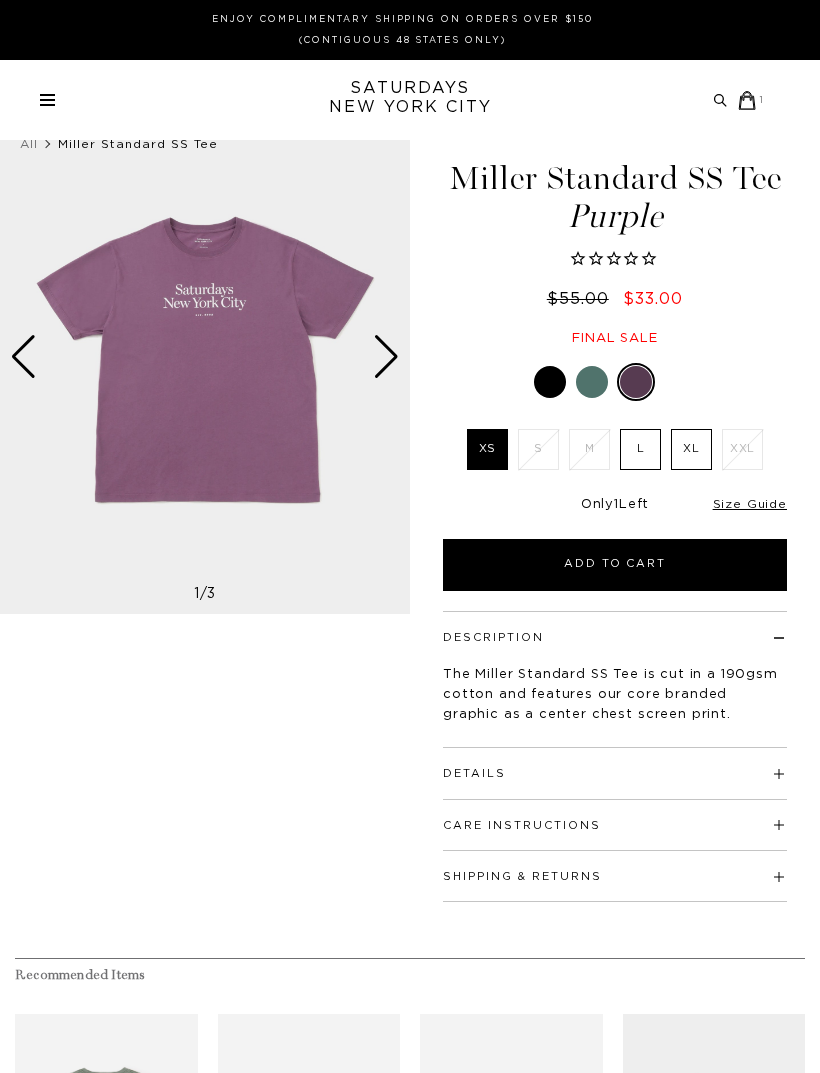scroll, scrollTop: 0, scrollLeft: 0, axis: both 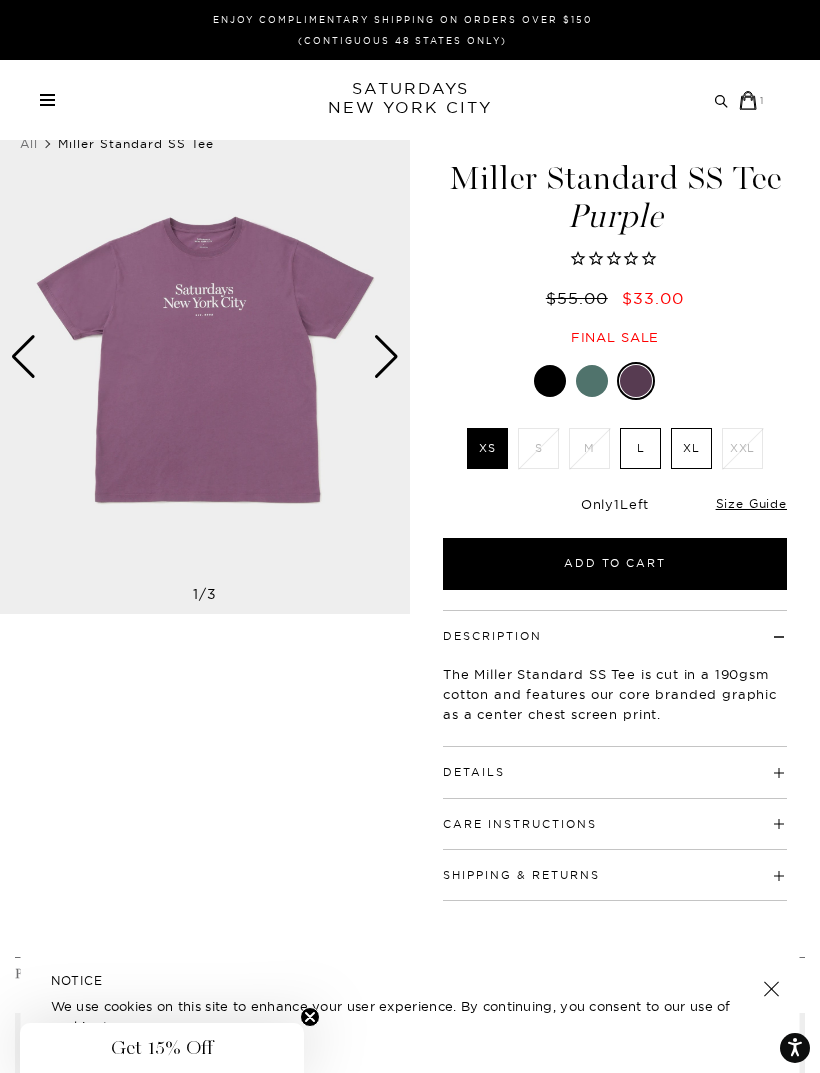 click at bounding box center [592, 381] 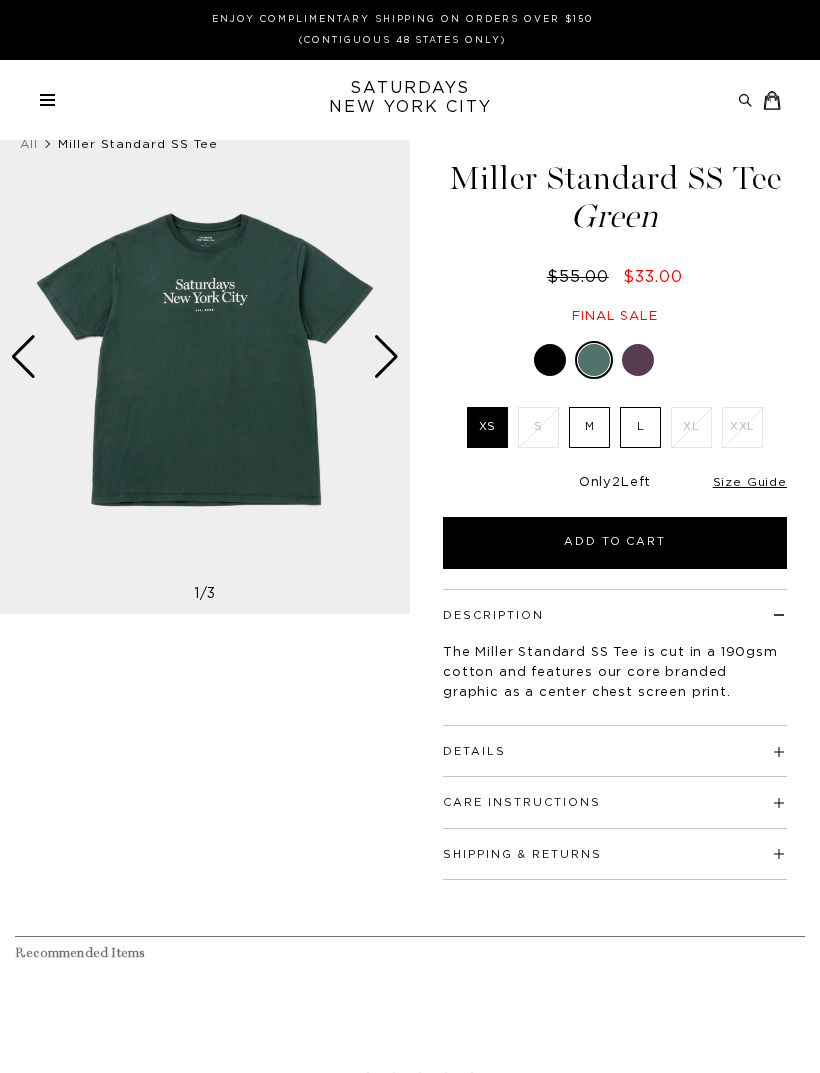 scroll, scrollTop: 0, scrollLeft: 0, axis: both 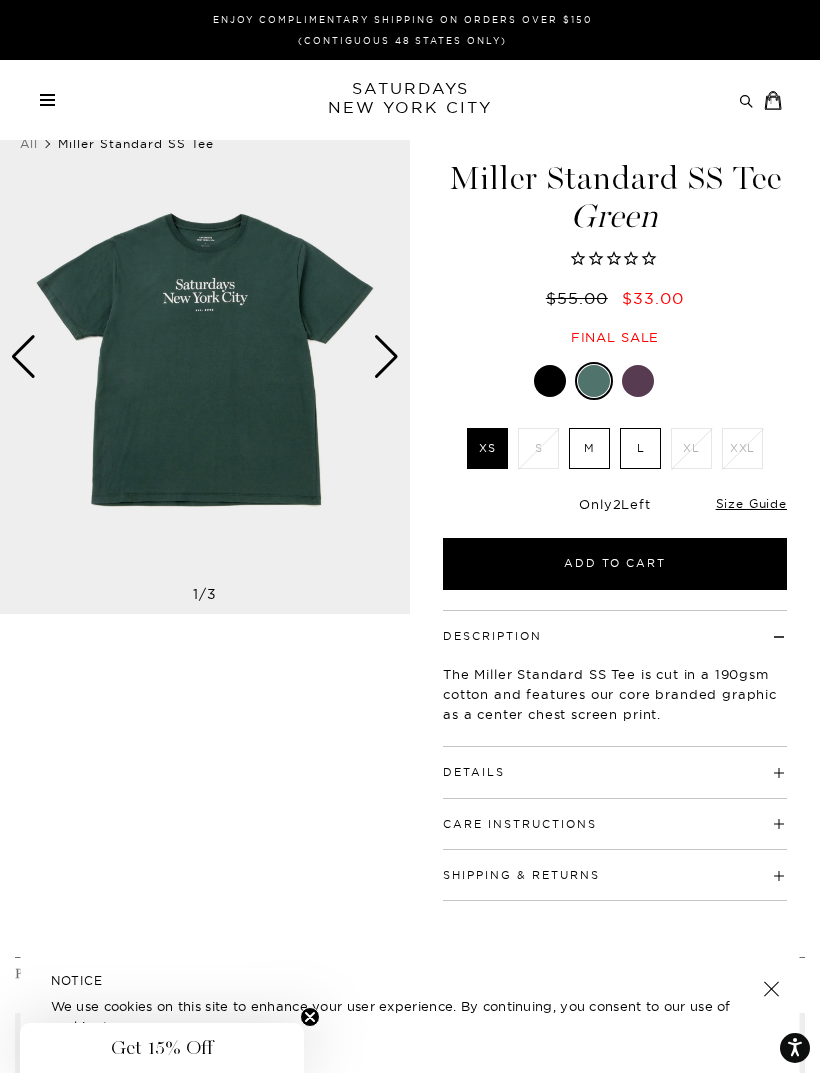 click at bounding box center (550, 381) 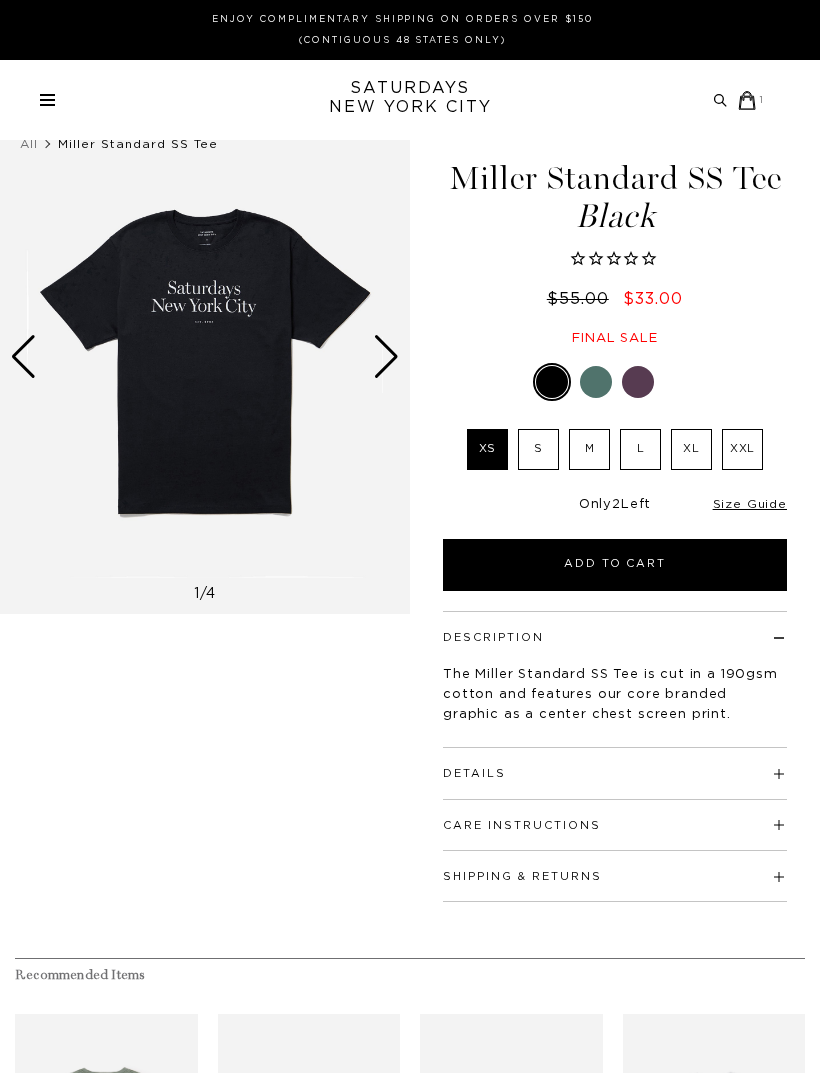 scroll, scrollTop: 0, scrollLeft: 0, axis: both 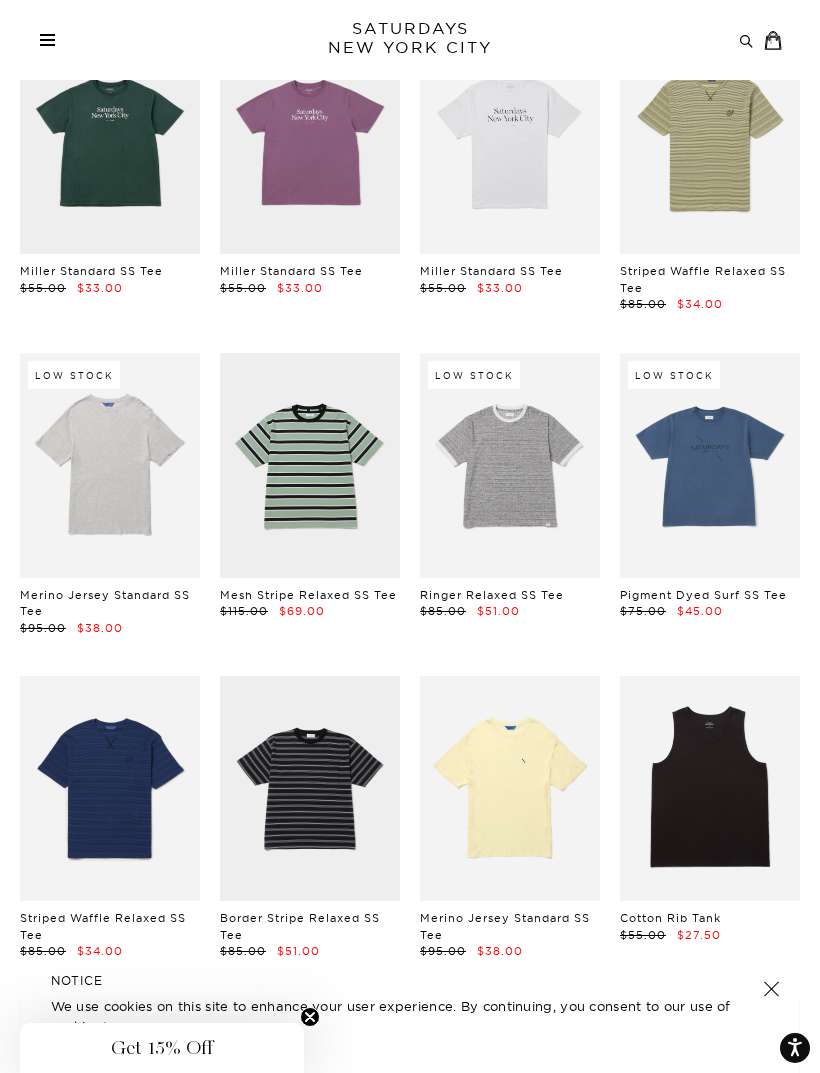 click at bounding box center (710, 465) 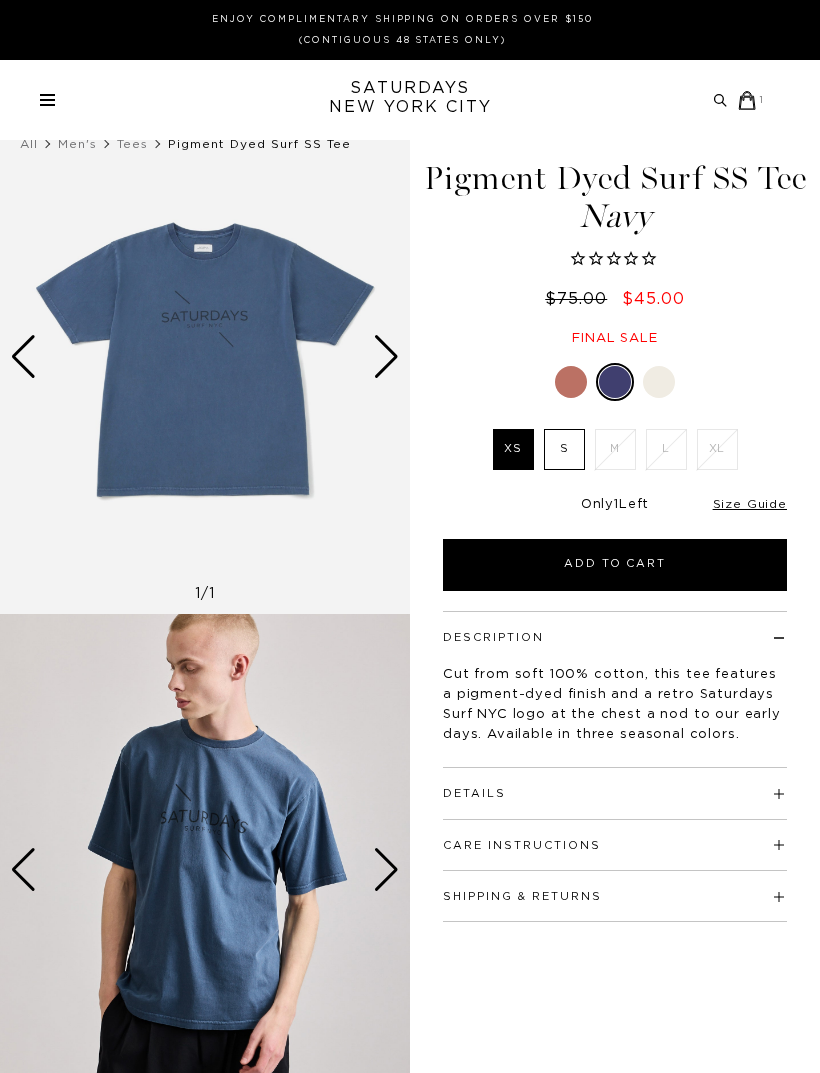 scroll, scrollTop: 0, scrollLeft: 0, axis: both 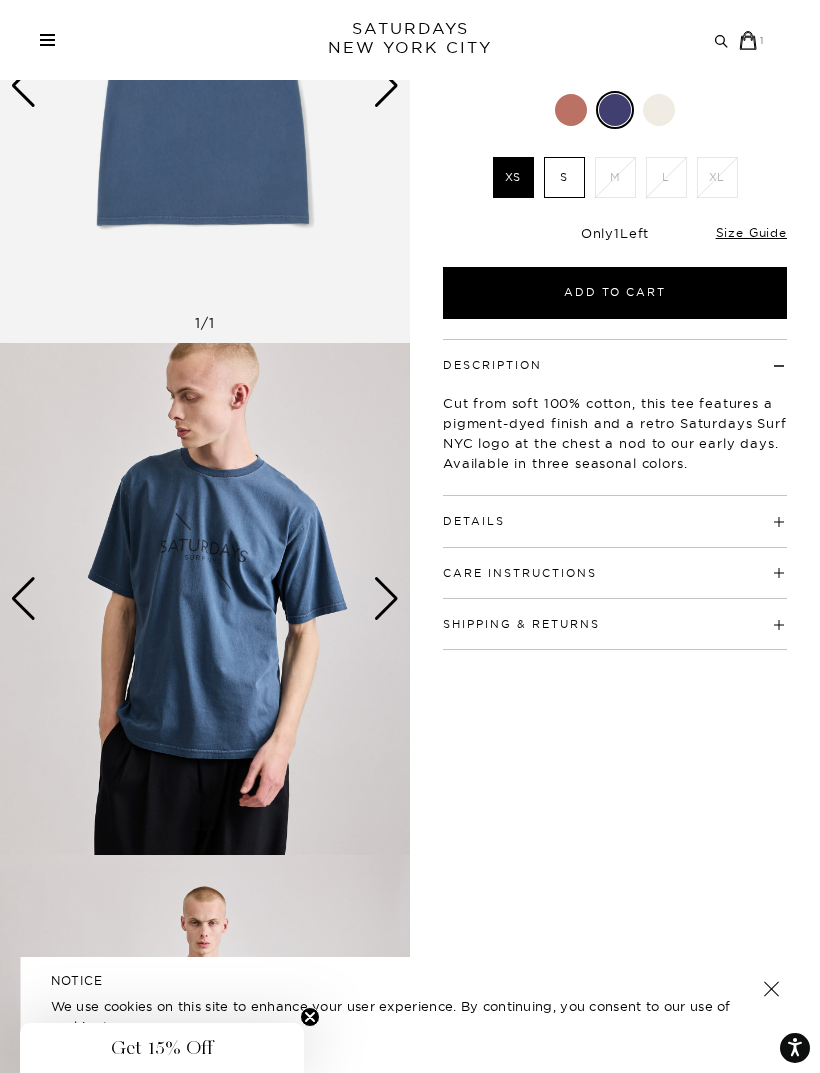 click at bounding box center (571, 110) 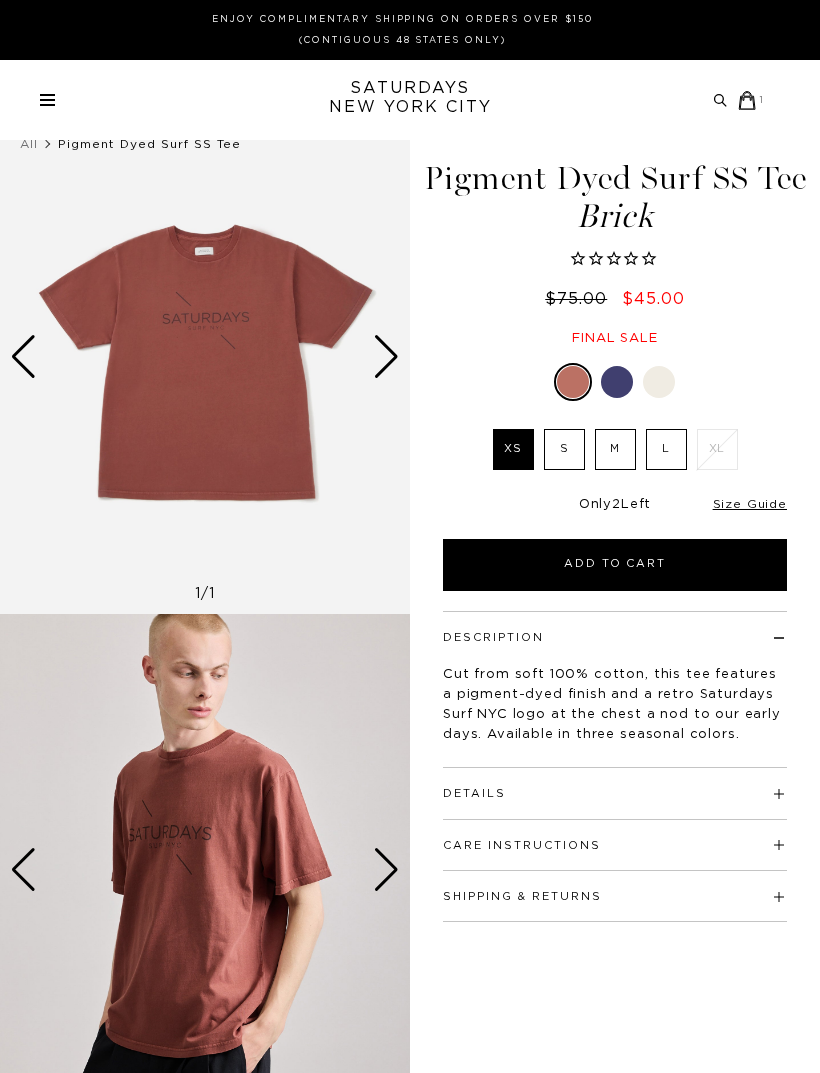scroll, scrollTop: 0, scrollLeft: 0, axis: both 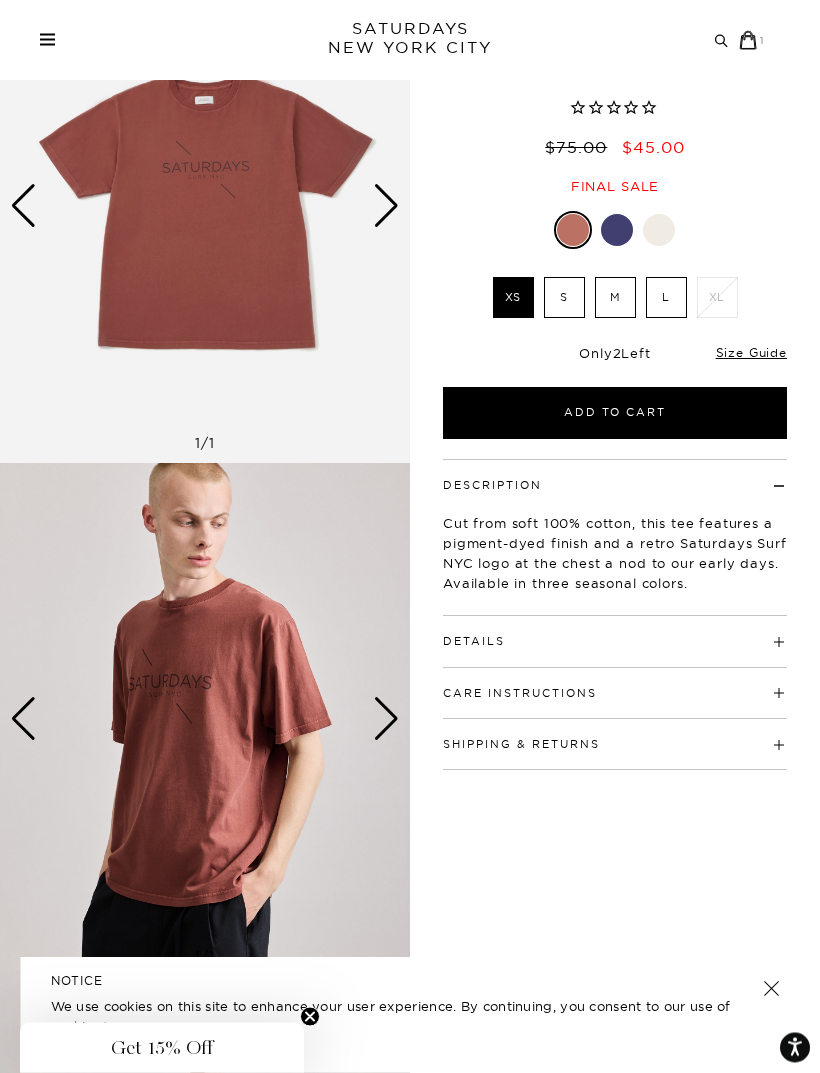 click at bounding box center [659, 231] 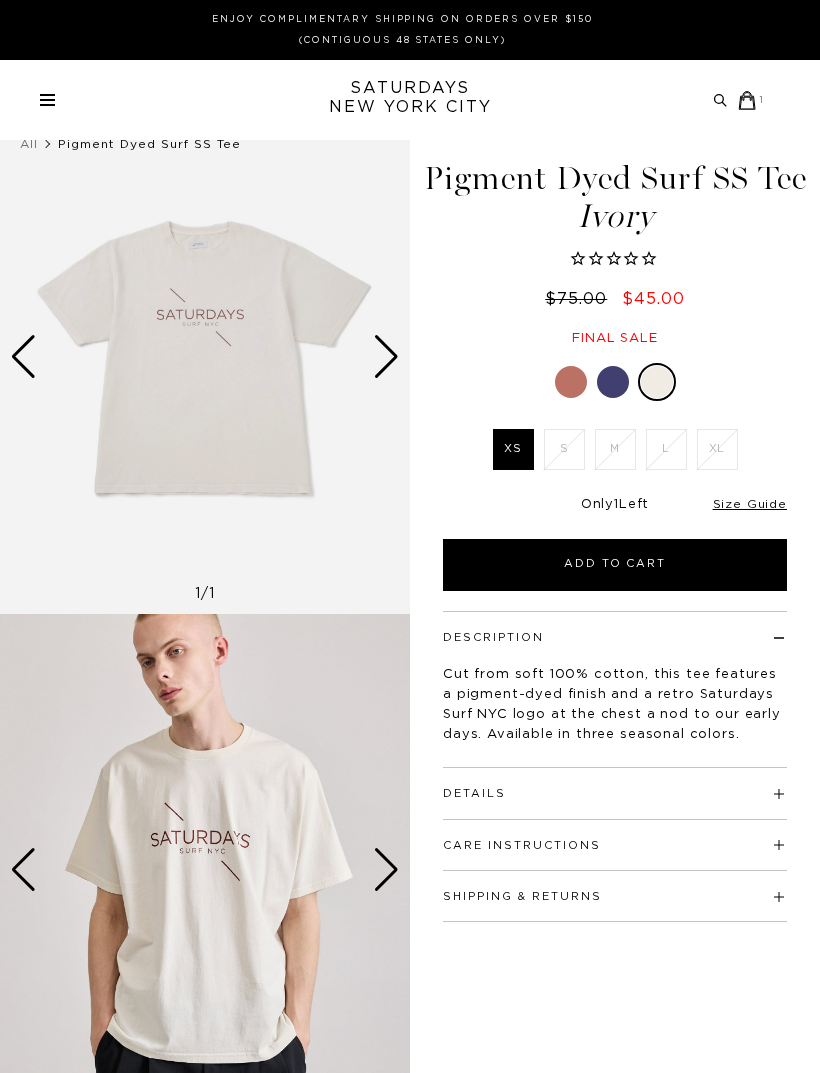 scroll, scrollTop: 0, scrollLeft: 0, axis: both 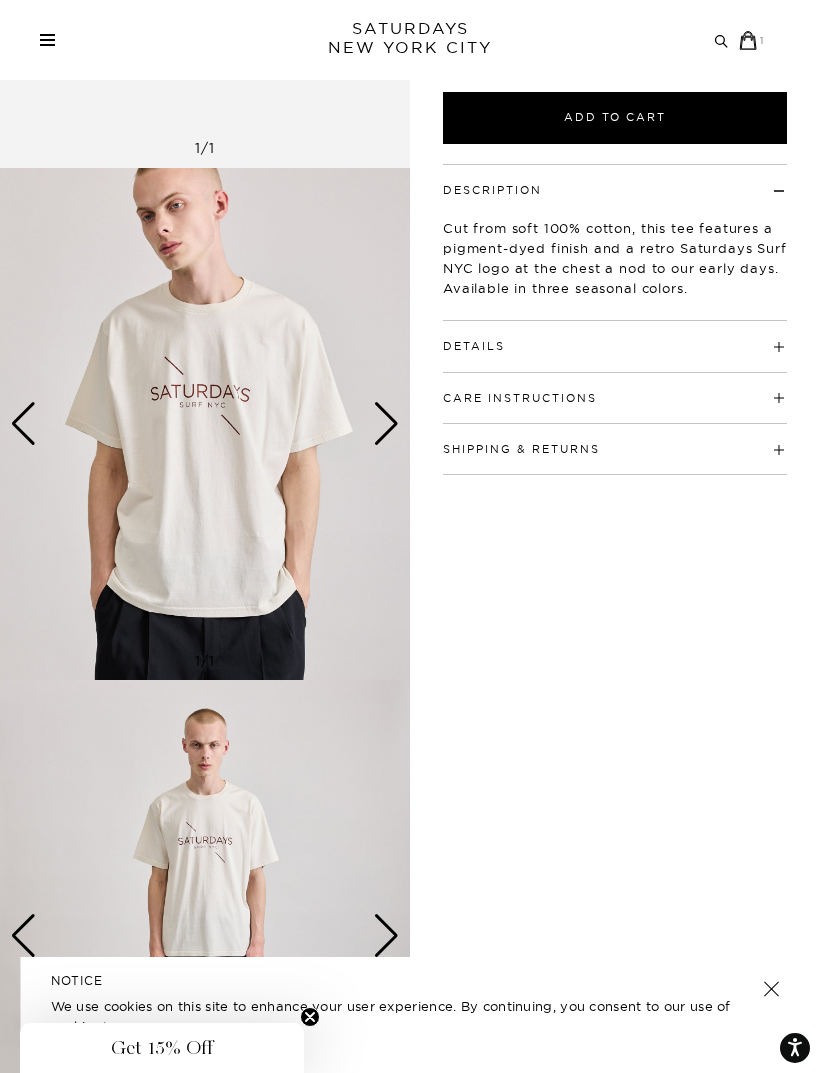 click on "1" at bounding box center [762, 40] 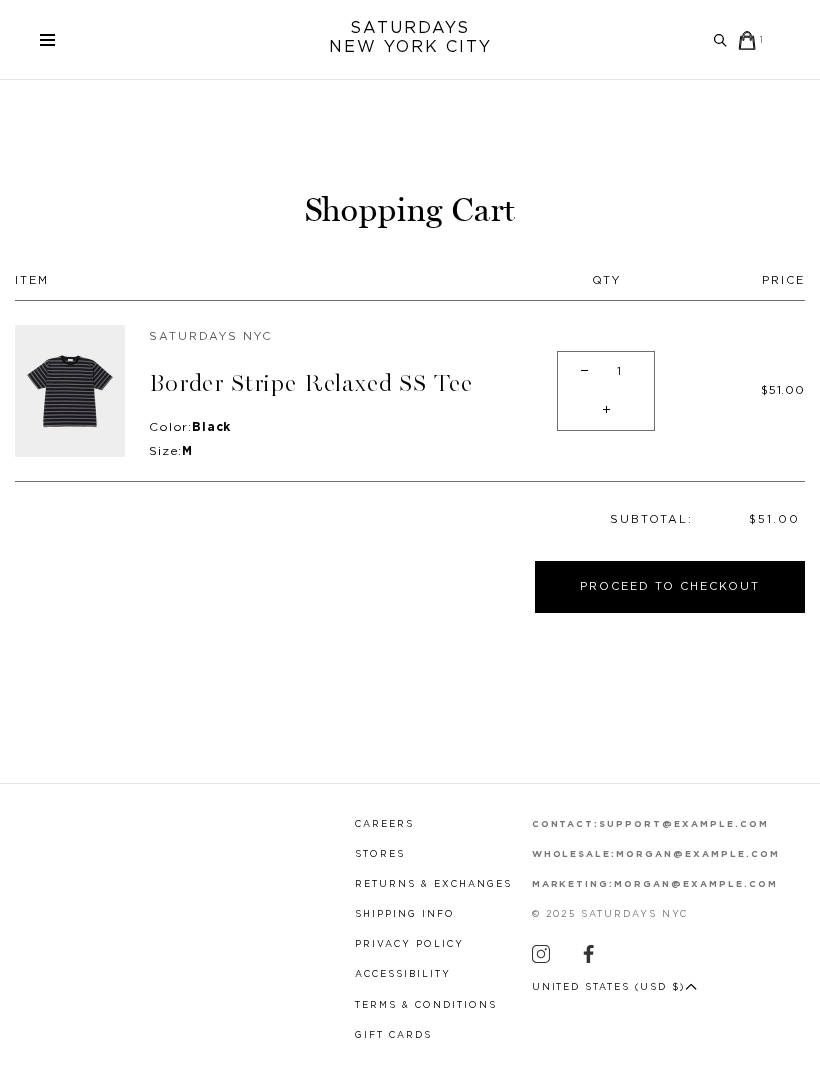 scroll, scrollTop: 1, scrollLeft: 0, axis: vertical 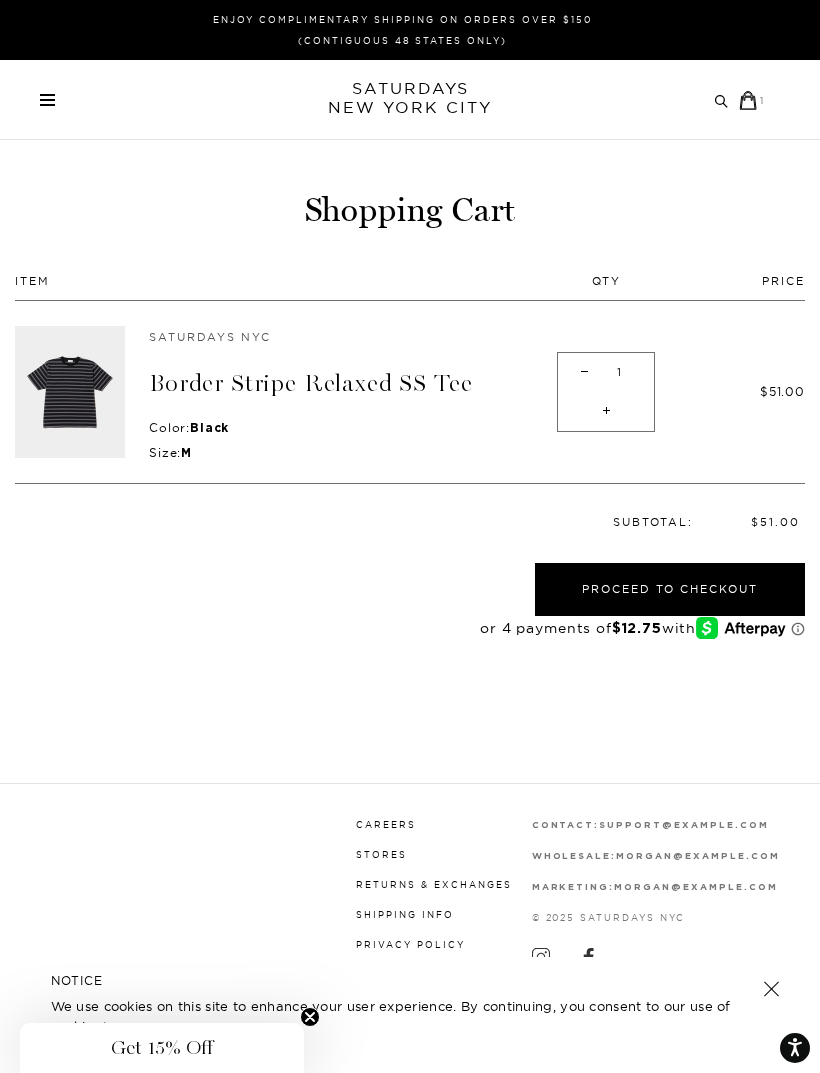 click on "Proceed to Checkout" at bounding box center [670, 589] 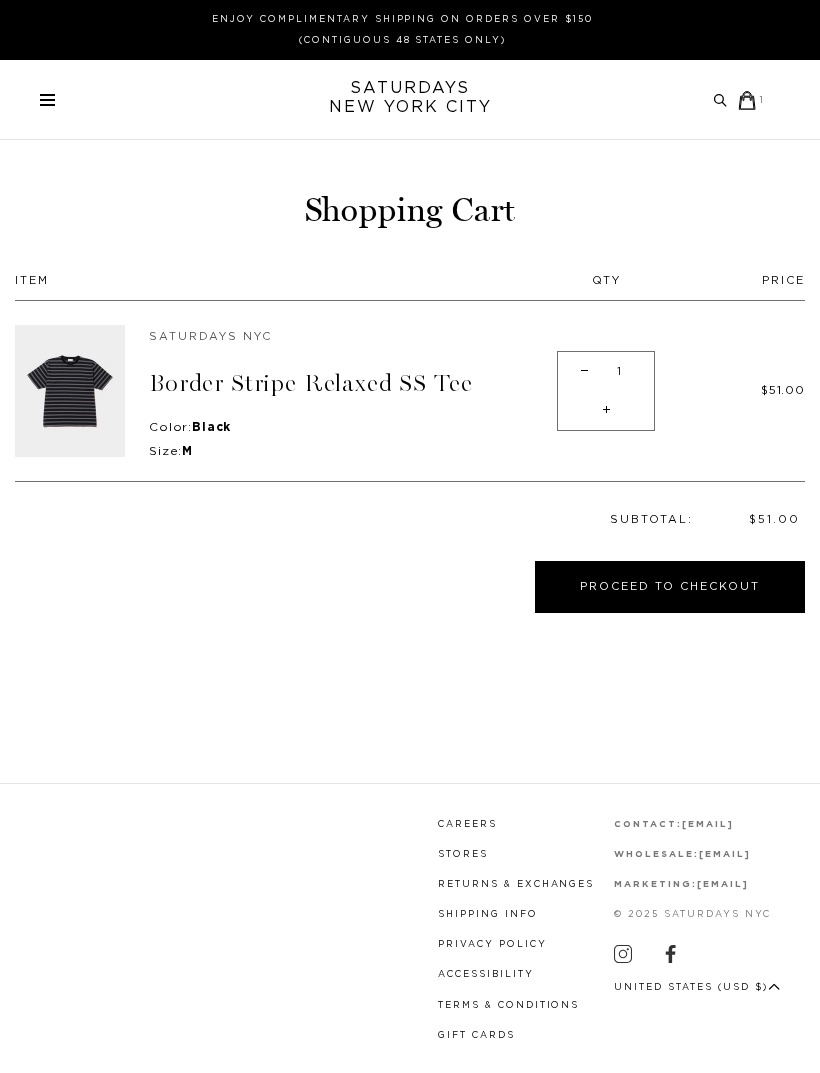 scroll, scrollTop: 0, scrollLeft: 0, axis: both 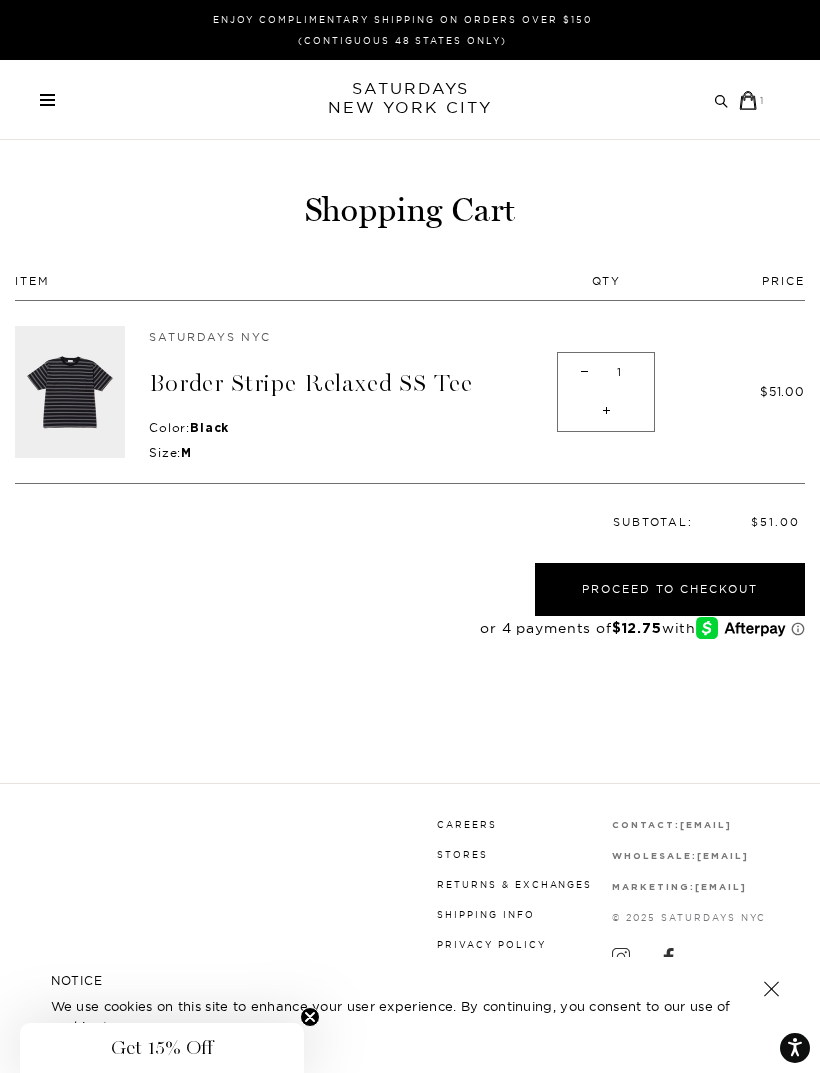 click on "Proceed to Checkout" at bounding box center (670, 589) 